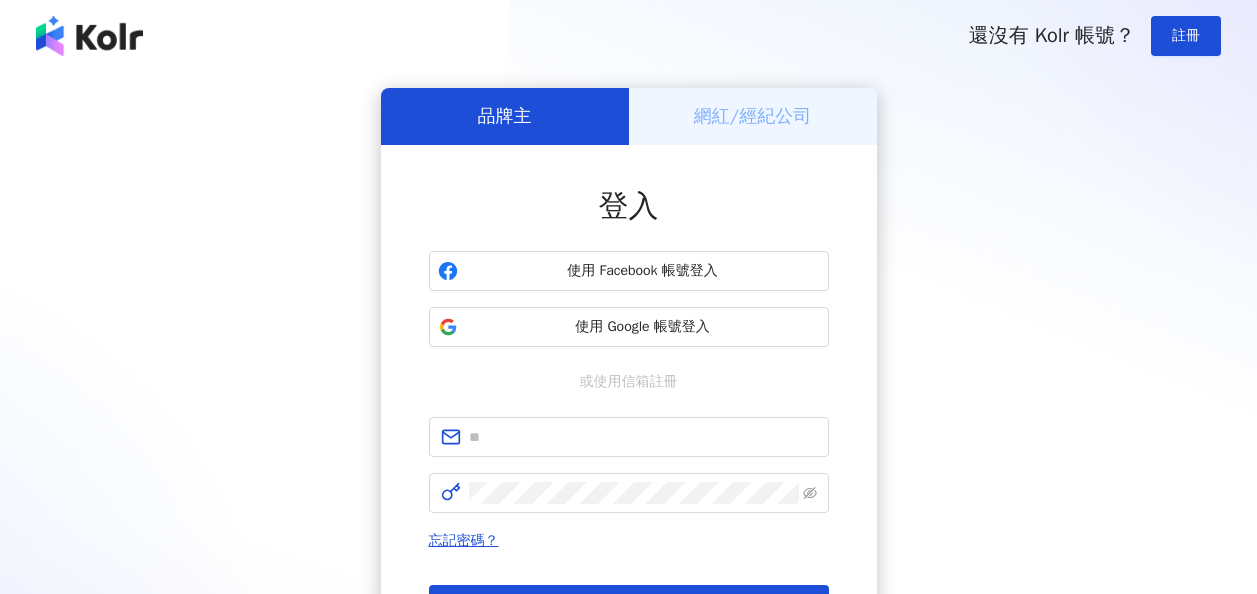 scroll, scrollTop: 0, scrollLeft: 0, axis: both 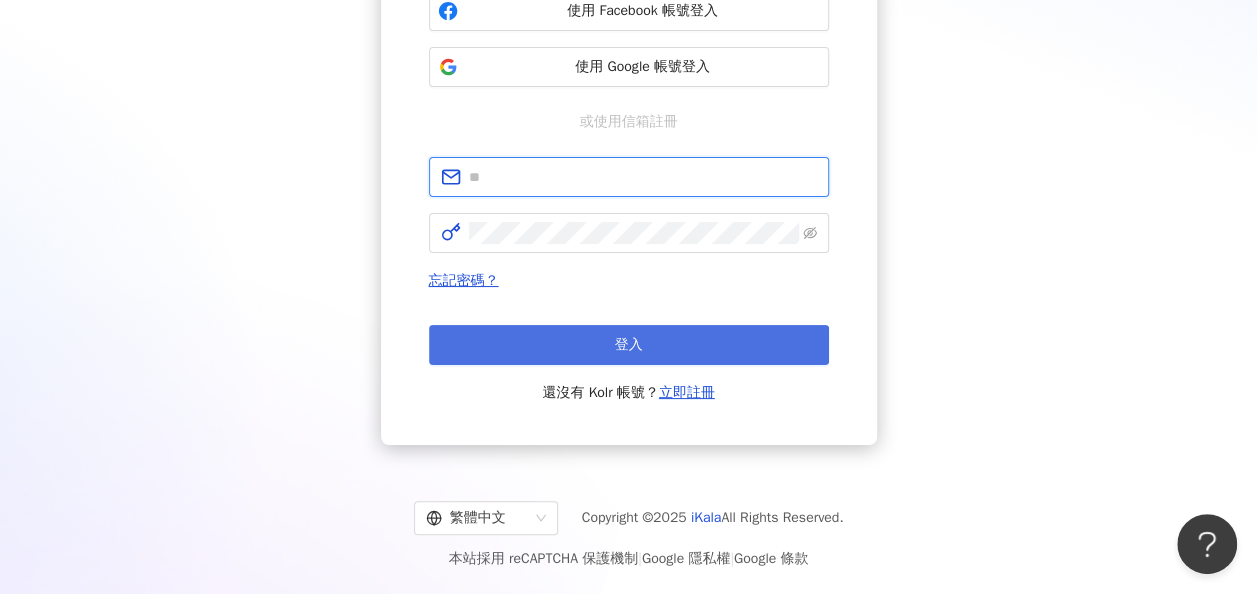 type on "**********" 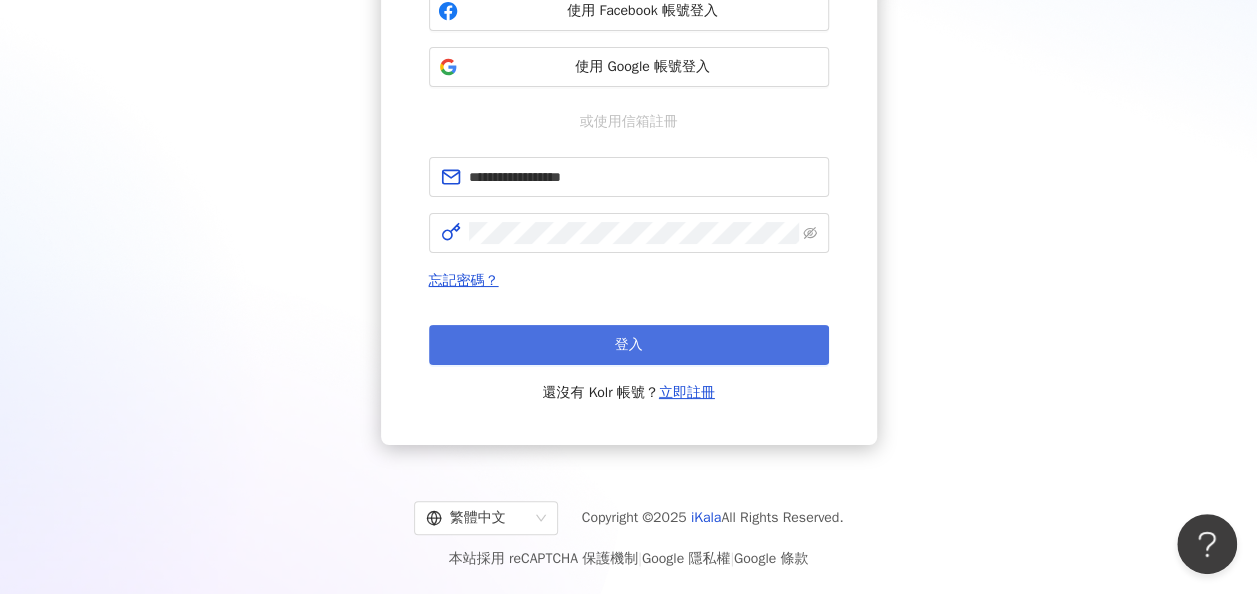 click on "登入" at bounding box center (629, 345) 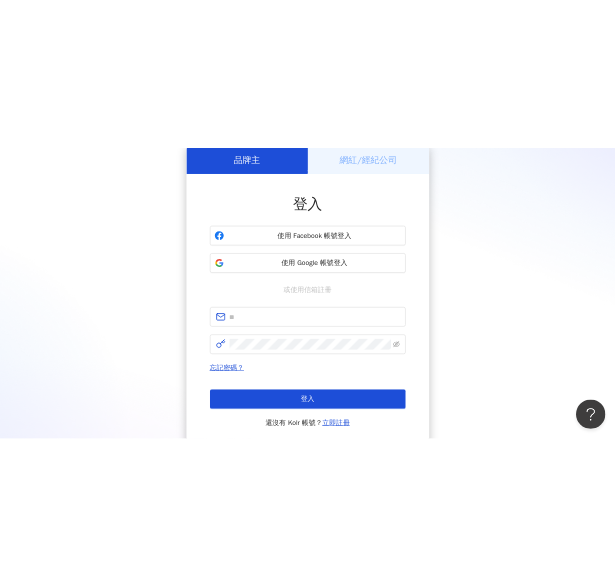 scroll, scrollTop: 0, scrollLeft: 0, axis: both 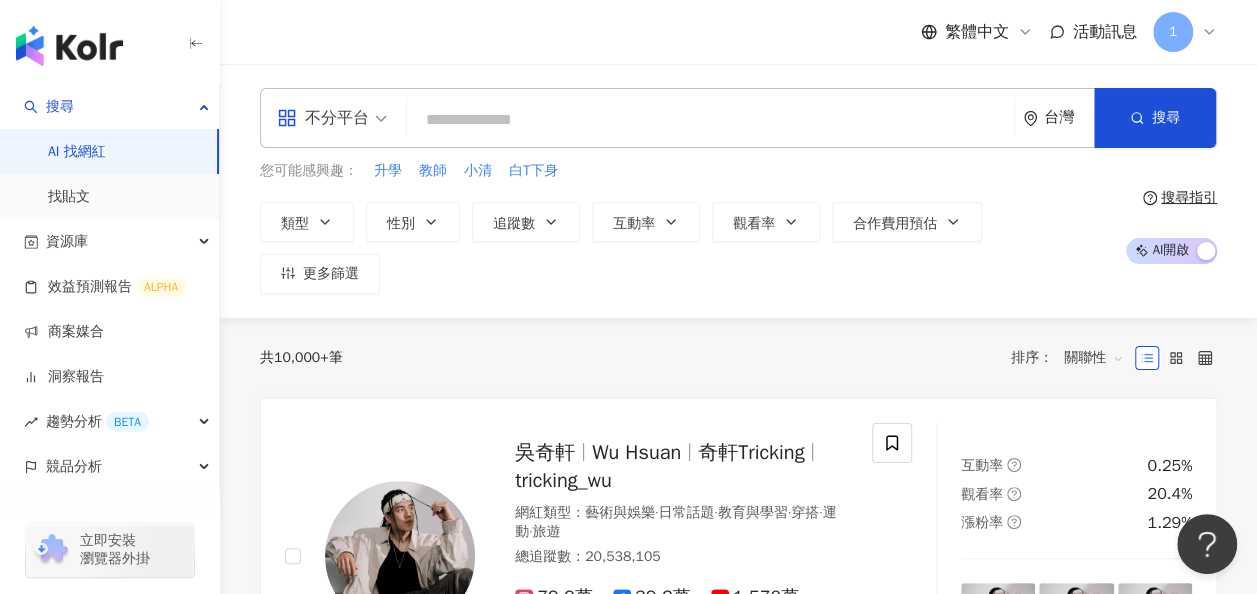 paste on "**********" 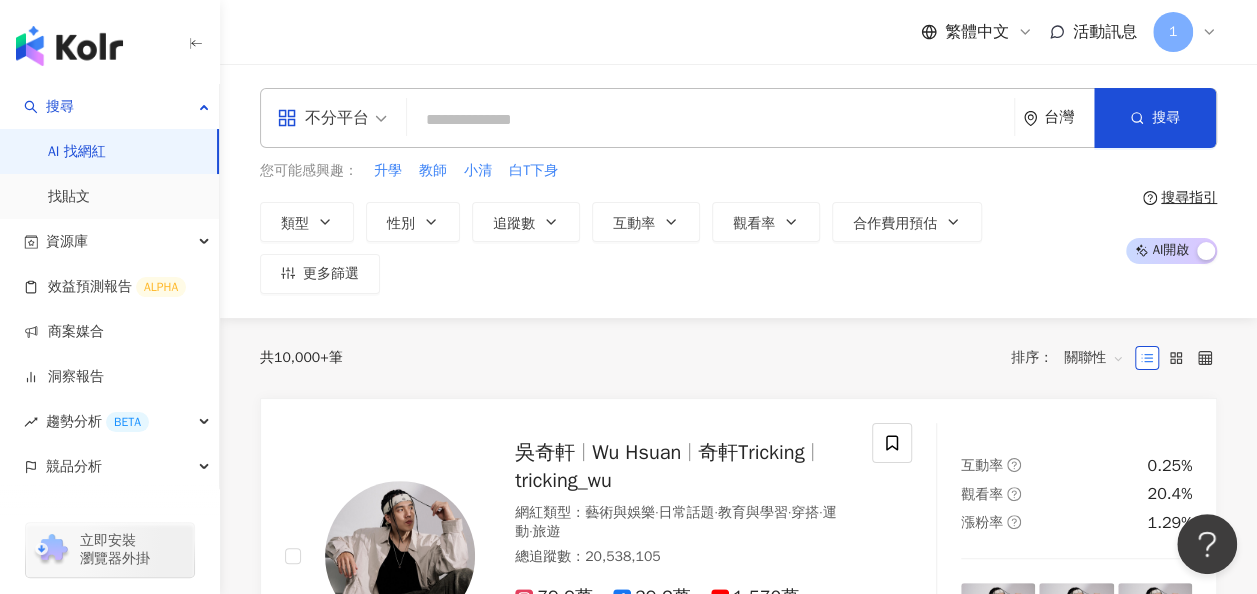 type on "**********" 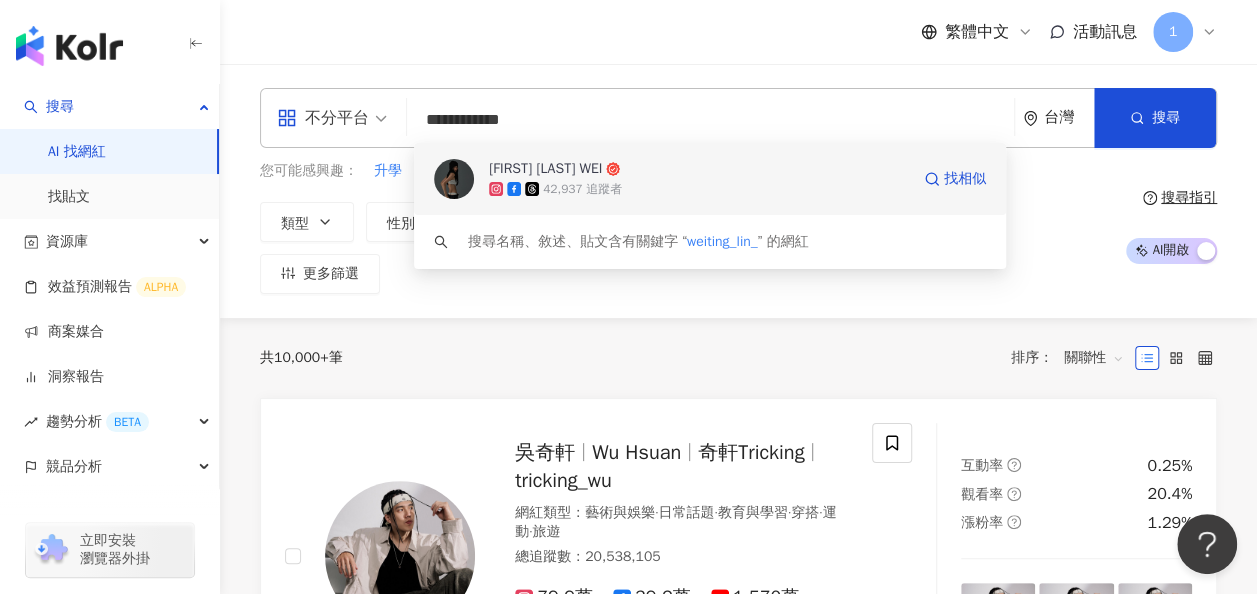 click on "42,937   追蹤者" at bounding box center [699, 189] 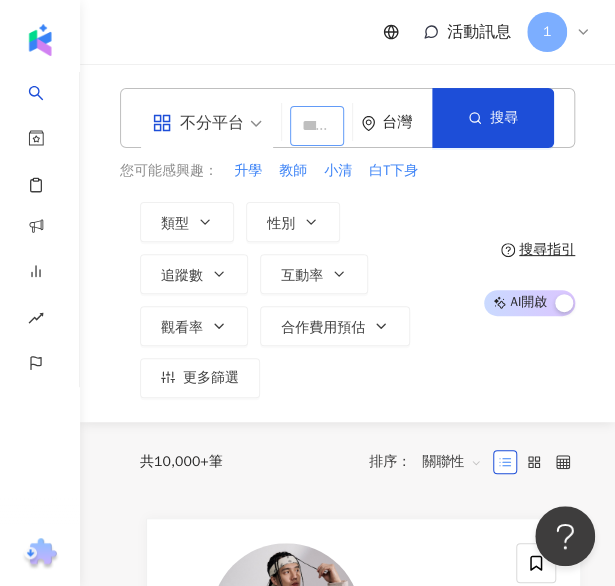 paste on "**********" 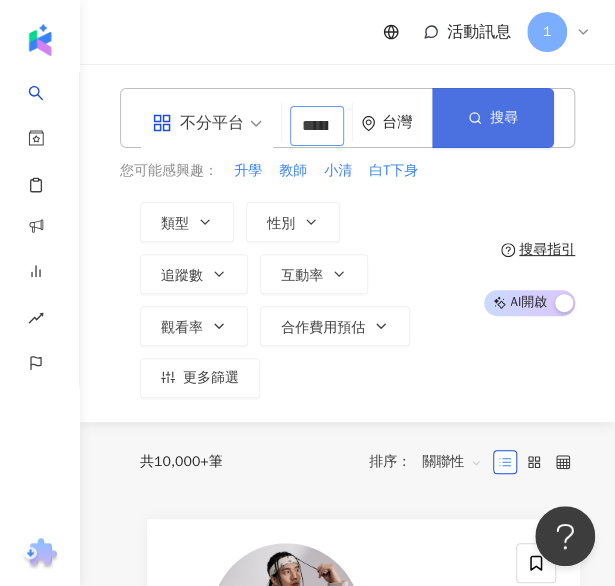scroll, scrollTop: 0, scrollLeft: 54, axis: horizontal 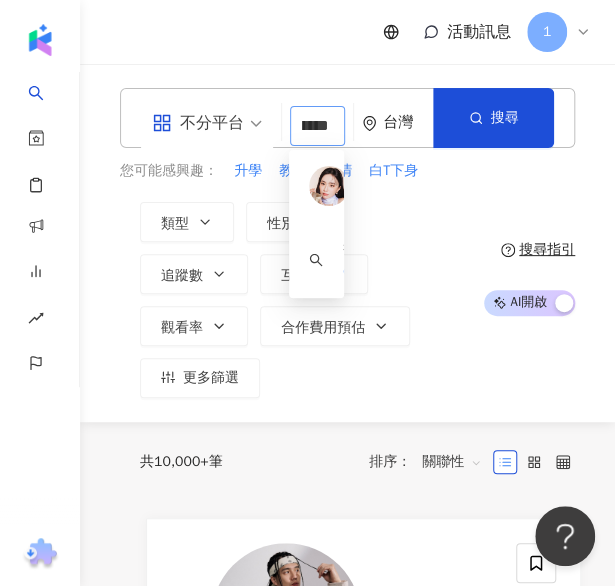 type on "*****" 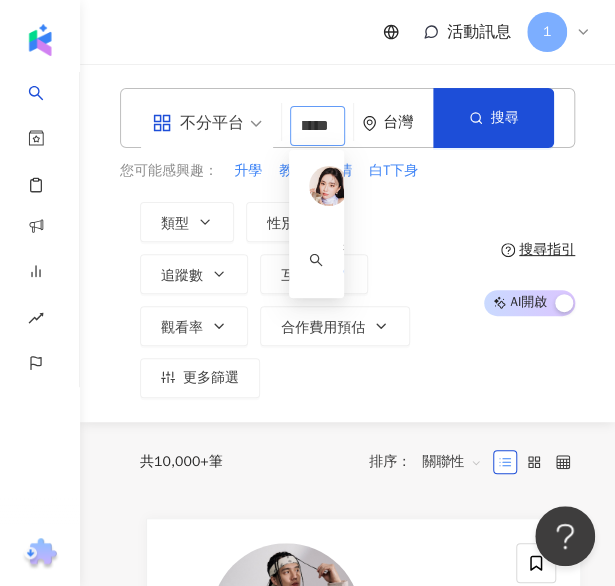 scroll, scrollTop: 0, scrollLeft: 10, axis: horizontal 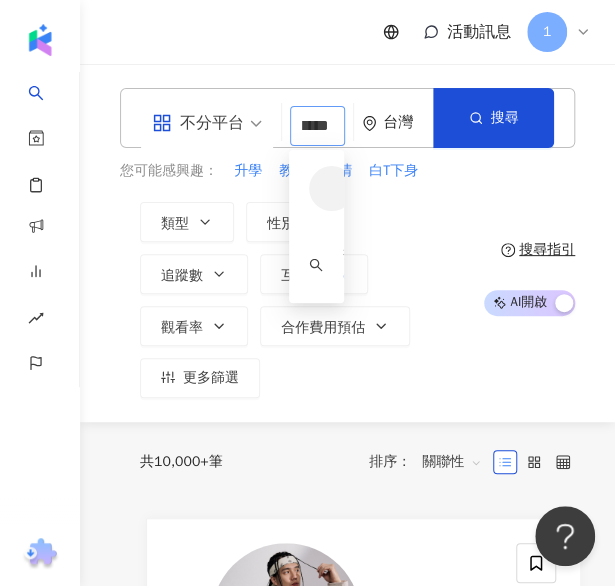 click at bounding box center (331, 188) 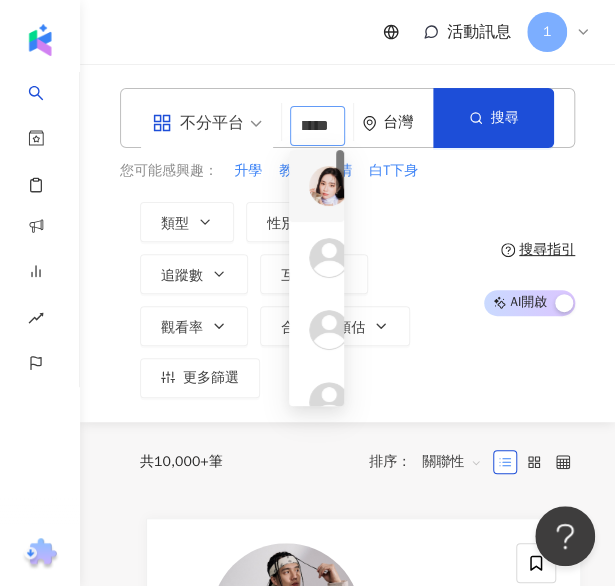 click on "[FIRST] [LAST] [NICKNAME]   追蹤者 找相似" at bounding box center [316, 186] 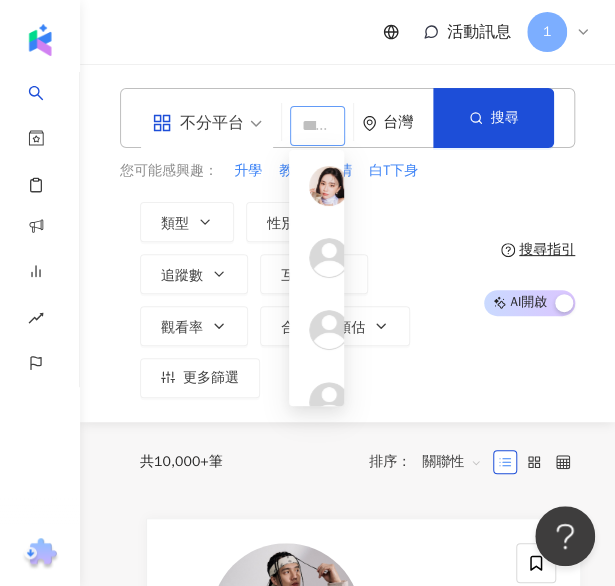 scroll, scrollTop: 0, scrollLeft: 0, axis: both 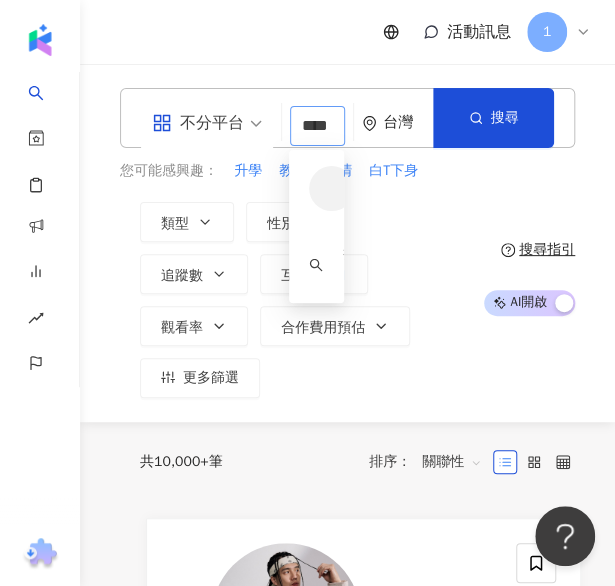 type on "*****" 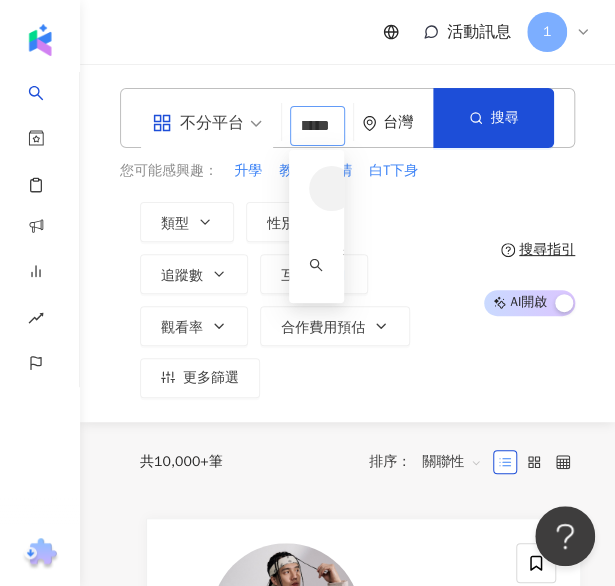 scroll, scrollTop: 0, scrollLeft: 14, axis: horizontal 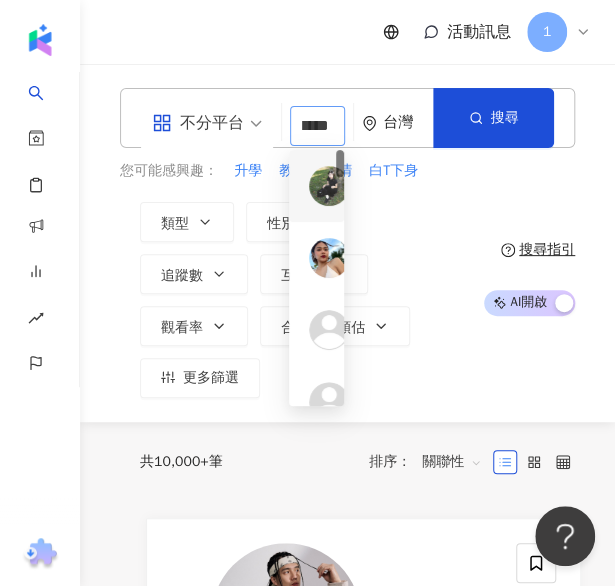 click at bounding box center (329, 186) 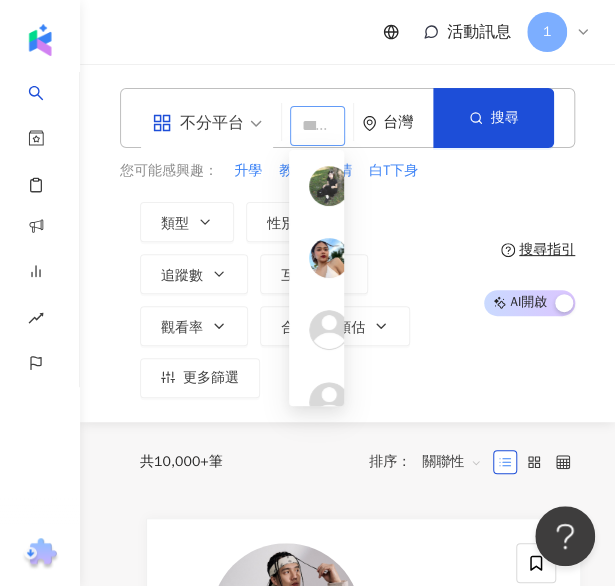 scroll, scrollTop: 0, scrollLeft: 0, axis: both 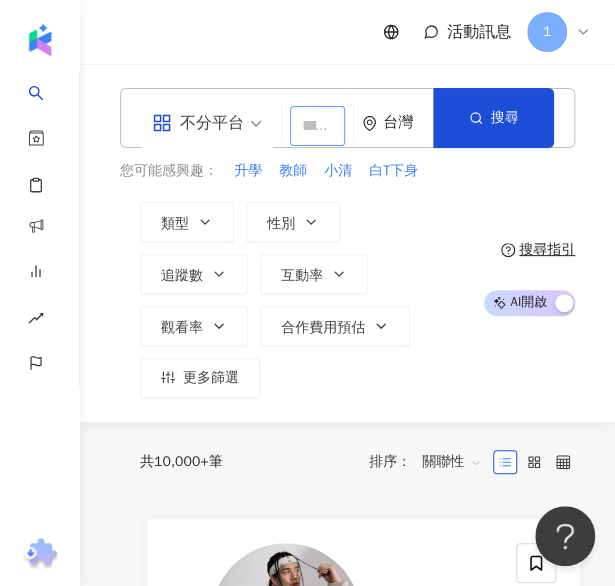 click at bounding box center (317, 126) 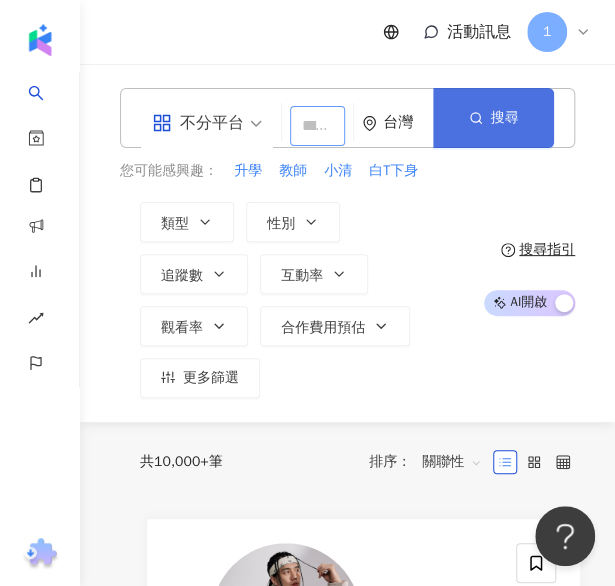 paste on "**********" 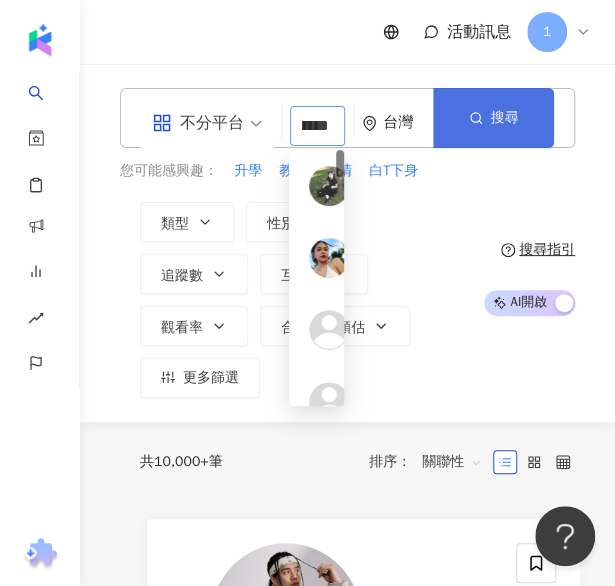 type on "**********" 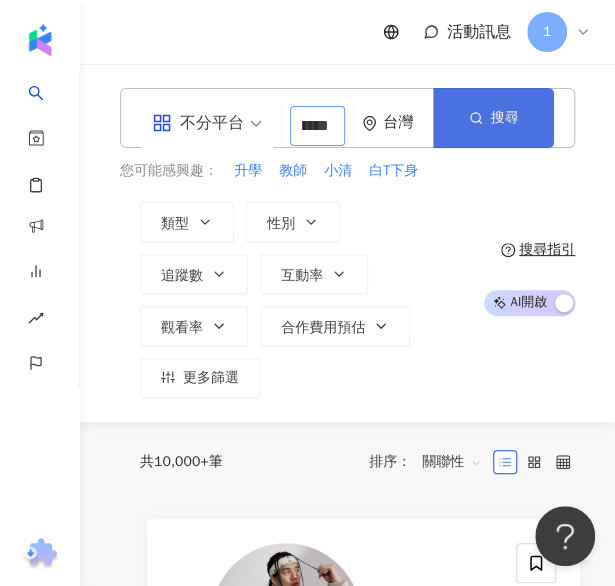 click on "搜尋" at bounding box center [493, 118] 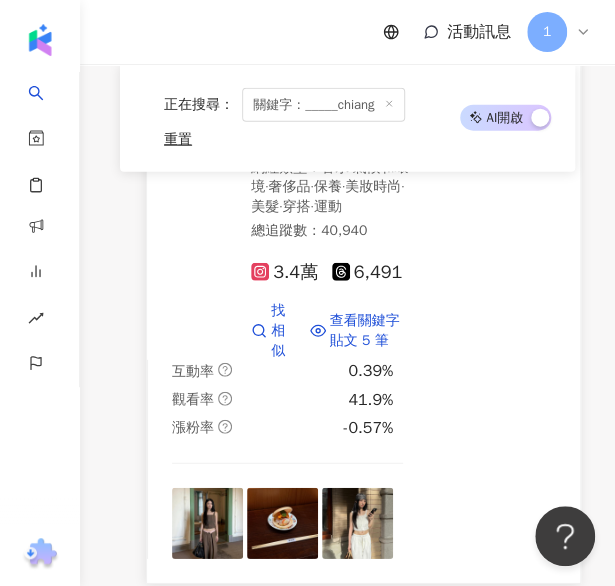 scroll, scrollTop: 4800, scrollLeft: 0, axis: vertical 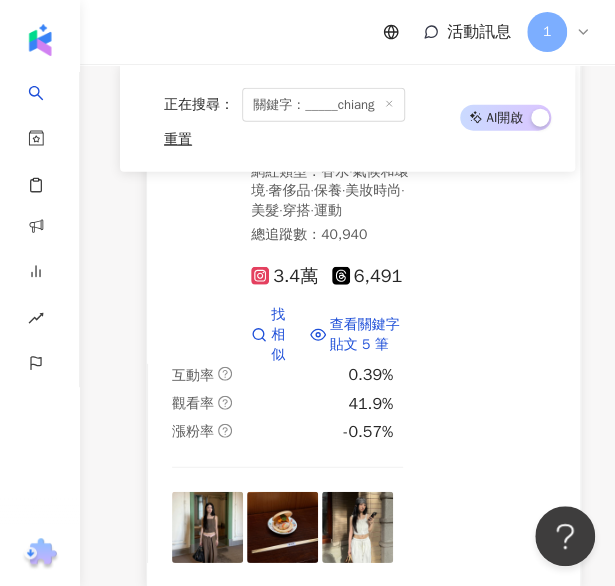 click on "chiang0716 江芷妍" at bounding box center (331, 126) 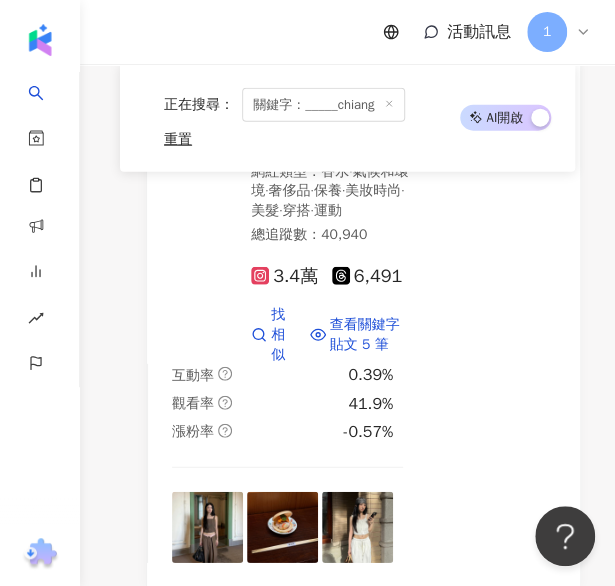 click 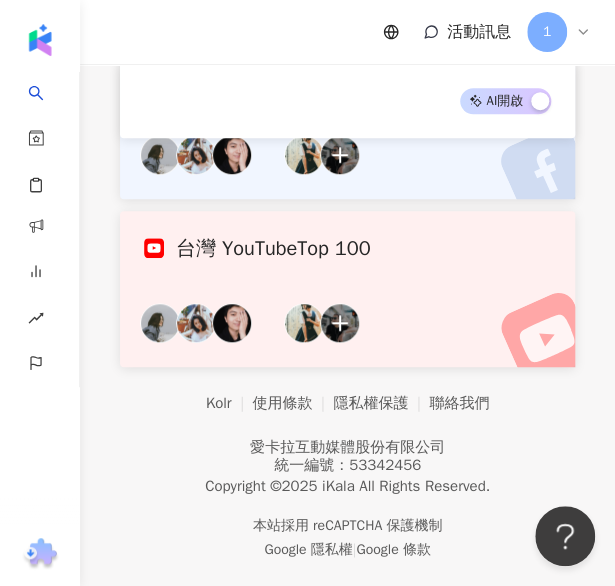 scroll, scrollTop: 0, scrollLeft: 0, axis: both 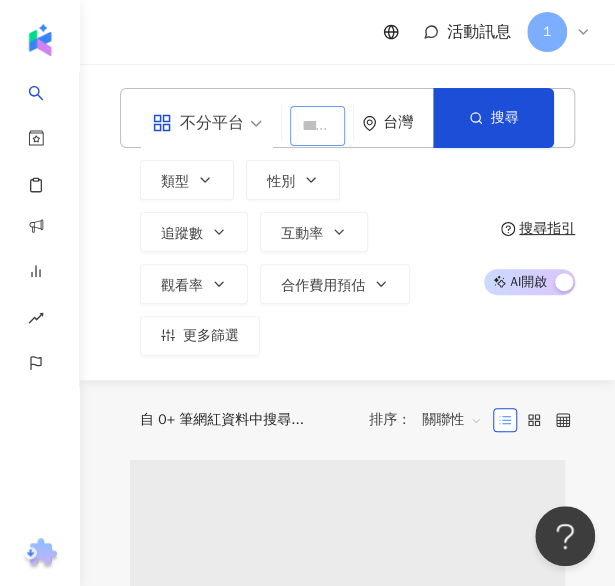 click at bounding box center (317, 126) 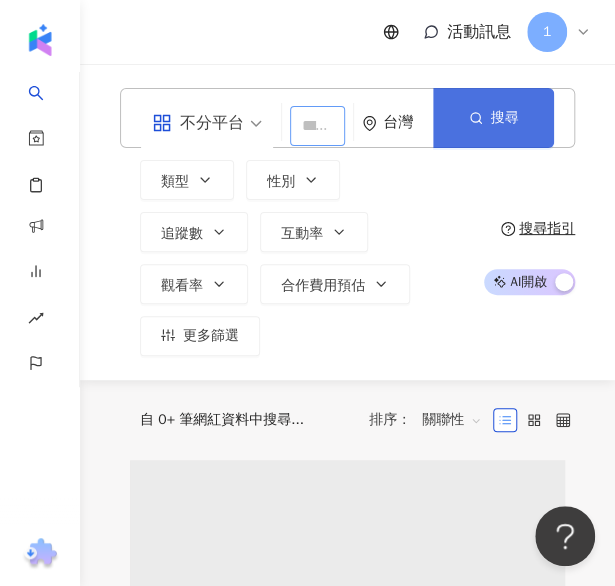 paste on "*********" 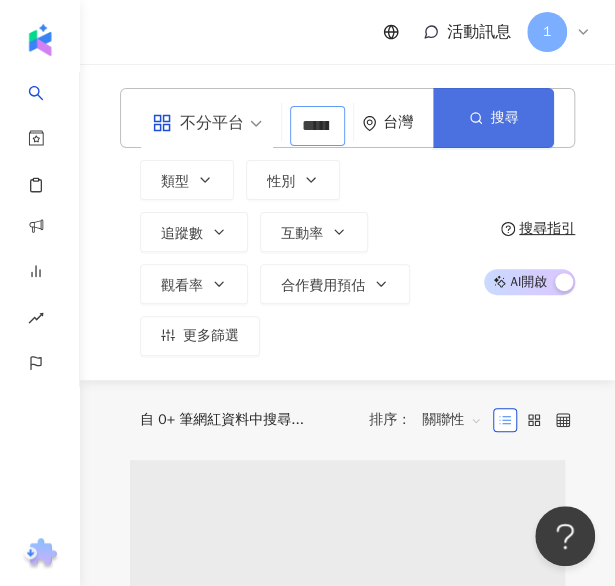 scroll, scrollTop: 0, scrollLeft: 48, axis: horizontal 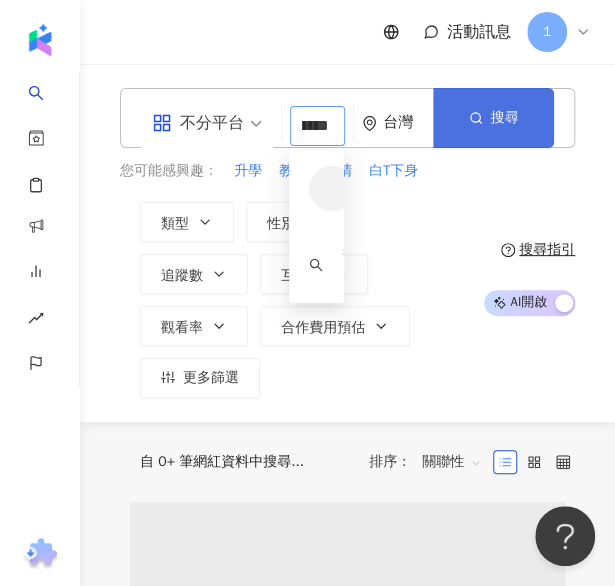 type on "*********" 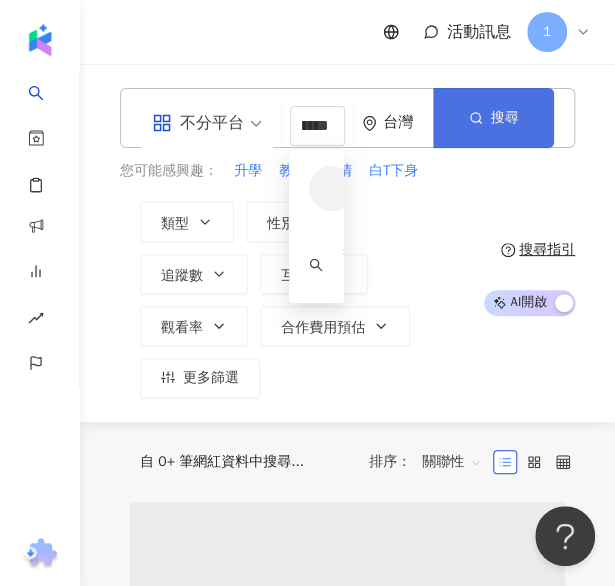 scroll, scrollTop: 0, scrollLeft: 0, axis: both 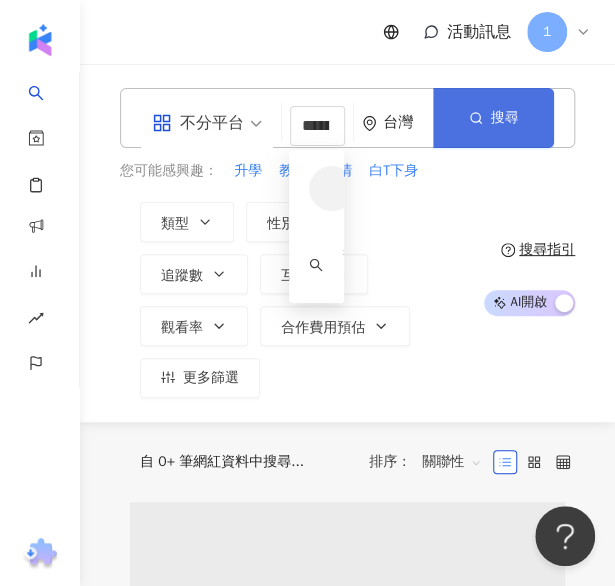 click on "搜尋" at bounding box center (493, 118) 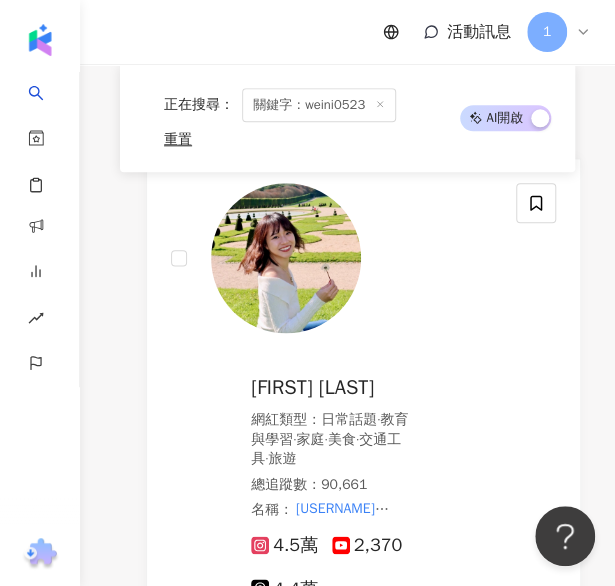 scroll, scrollTop: 500, scrollLeft: 0, axis: vertical 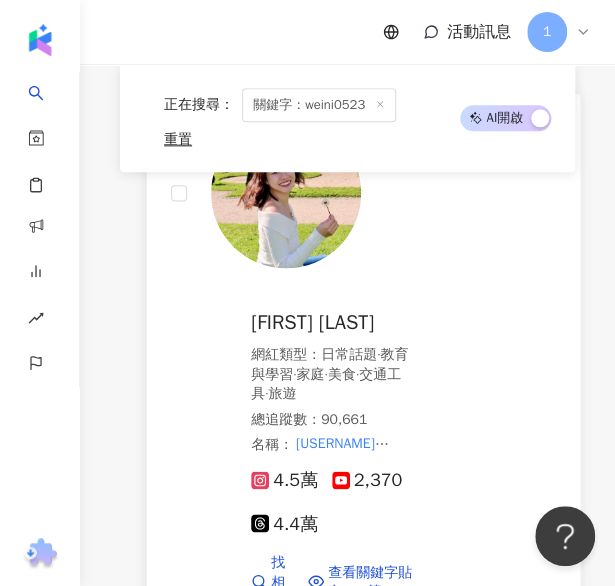 click on "梁微旎" at bounding box center (312, 322) 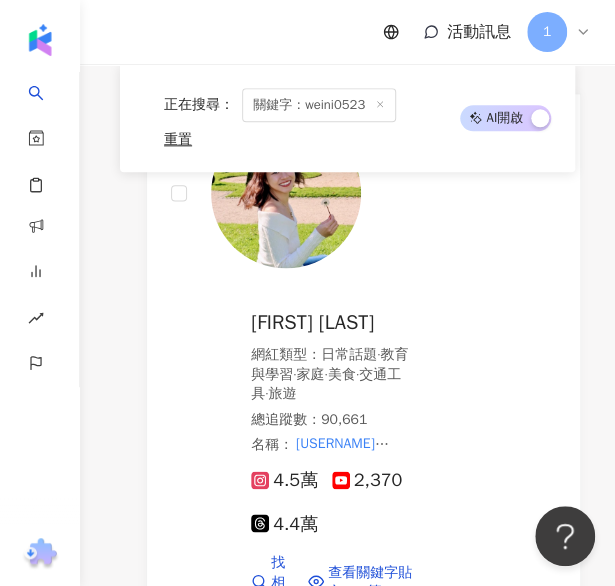 click 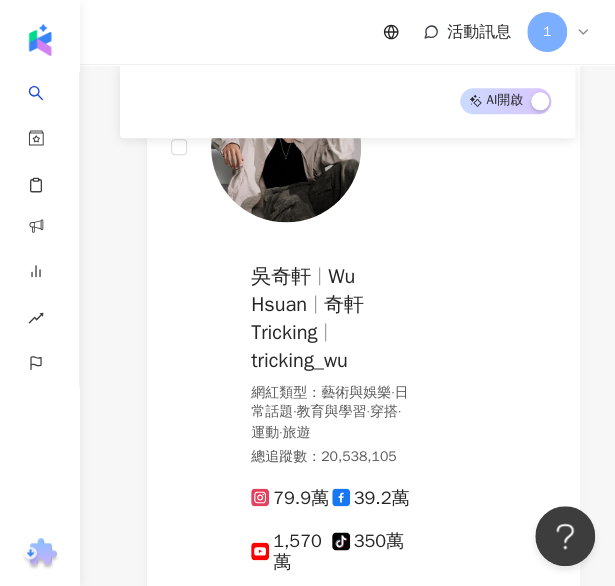 scroll, scrollTop: 0, scrollLeft: 0, axis: both 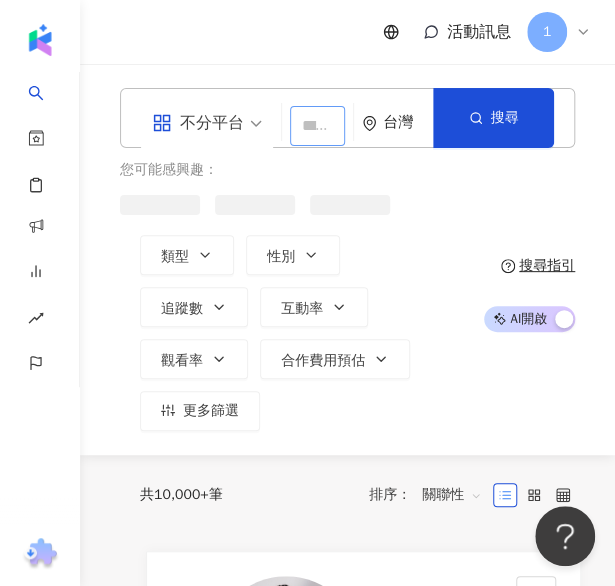 click at bounding box center [317, 126] 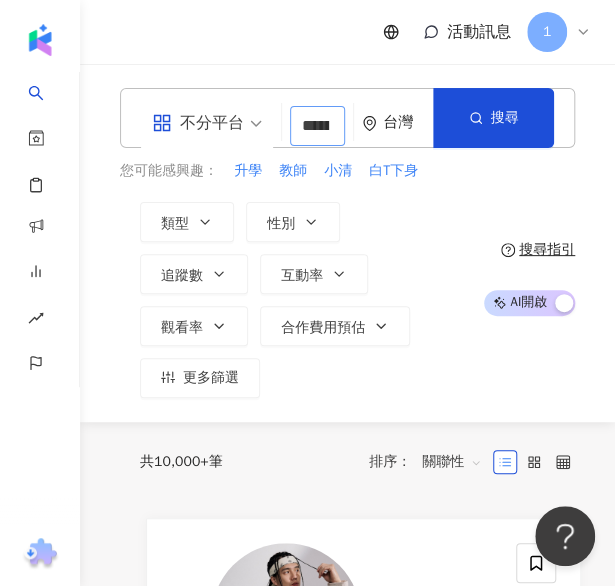 scroll, scrollTop: 0, scrollLeft: 25, axis: horizontal 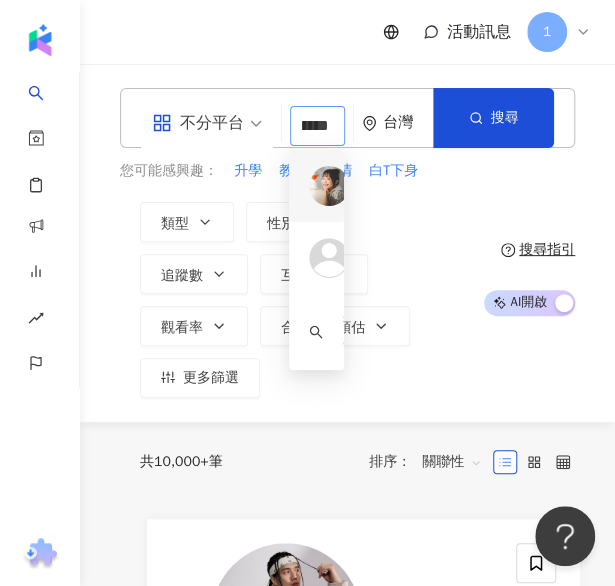 click at bounding box center [329, 186] 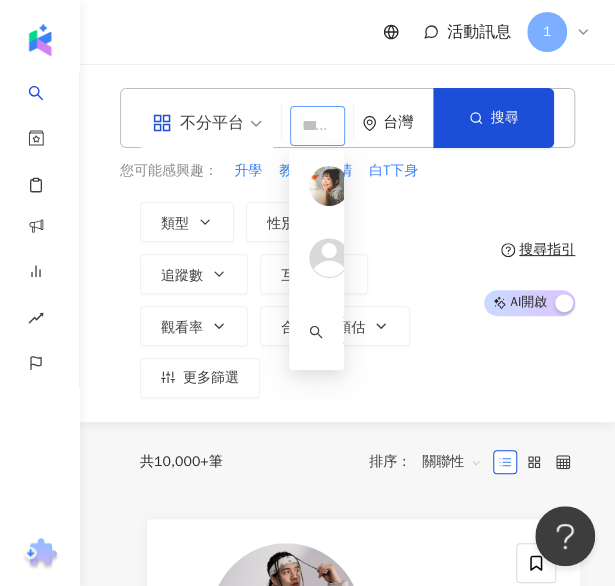 scroll, scrollTop: 0, scrollLeft: 0, axis: both 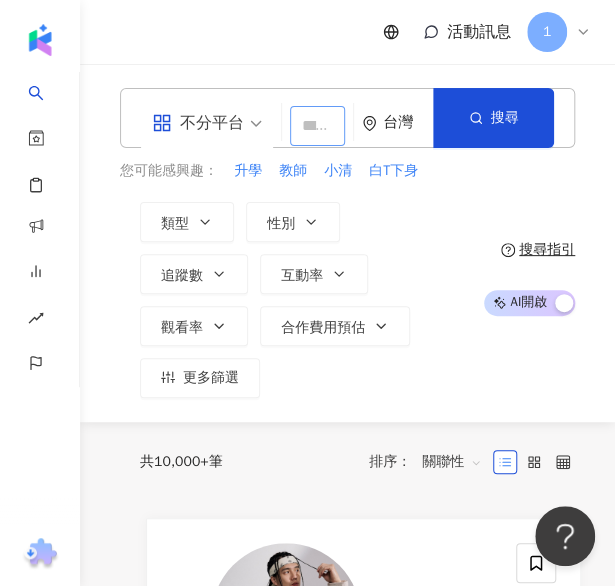 paste on "*******" 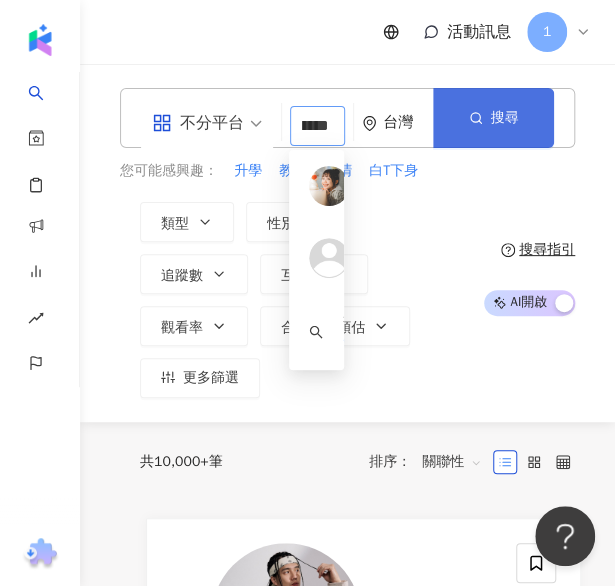 type on "*******" 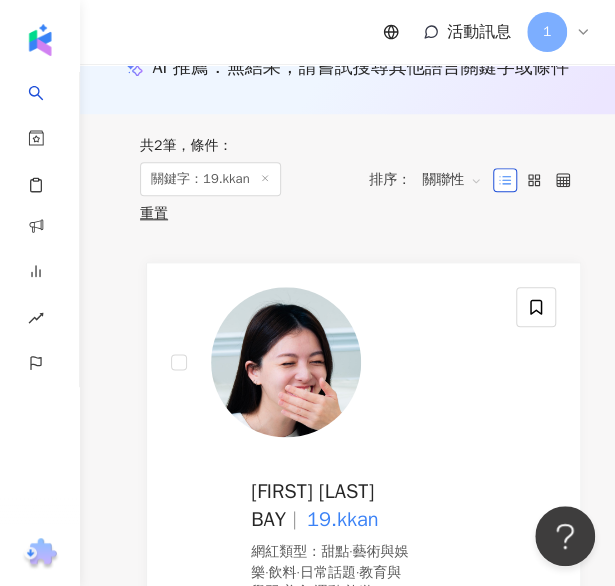 scroll, scrollTop: 400, scrollLeft: 0, axis: vertical 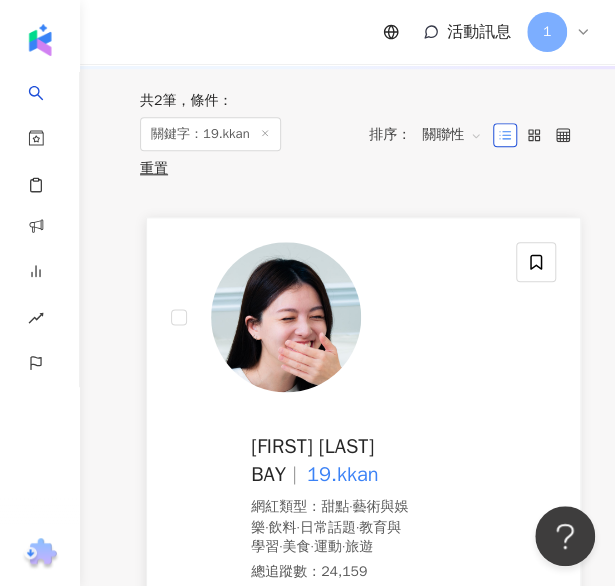 click at bounding box center [331, 317] 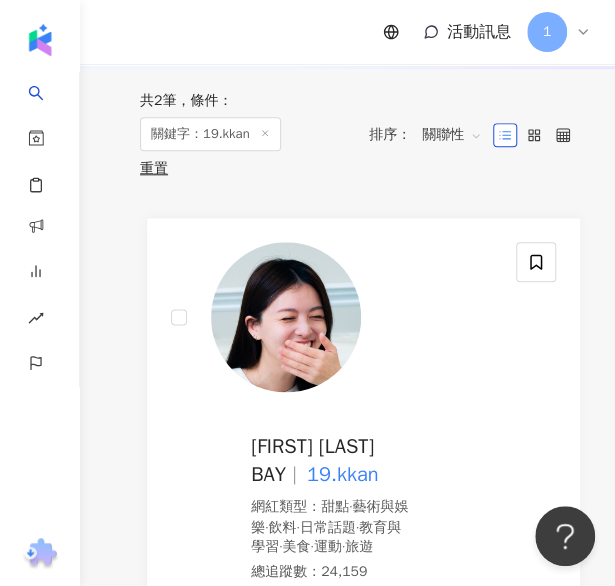 click on "關鍵字：19.kkan" at bounding box center [210, 134] 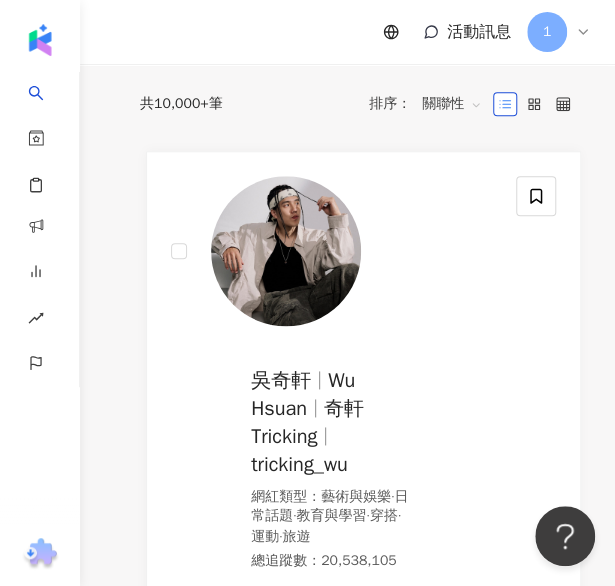 scroll, scrollTop: 0, scrollLeft: 0, axis: both 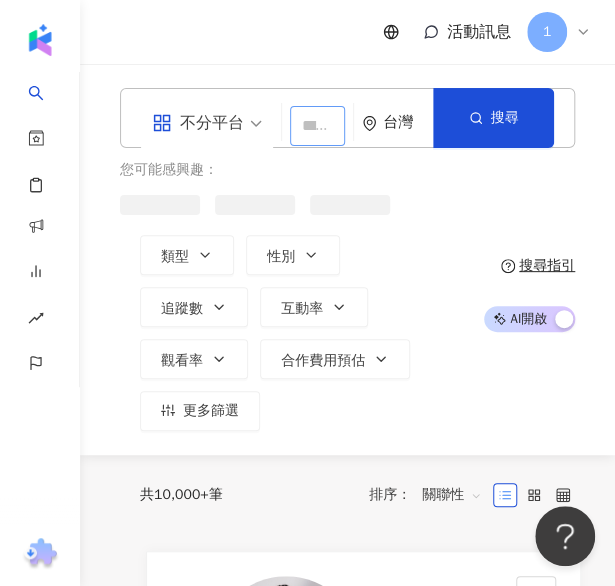 click at bounding box center [317, 126] 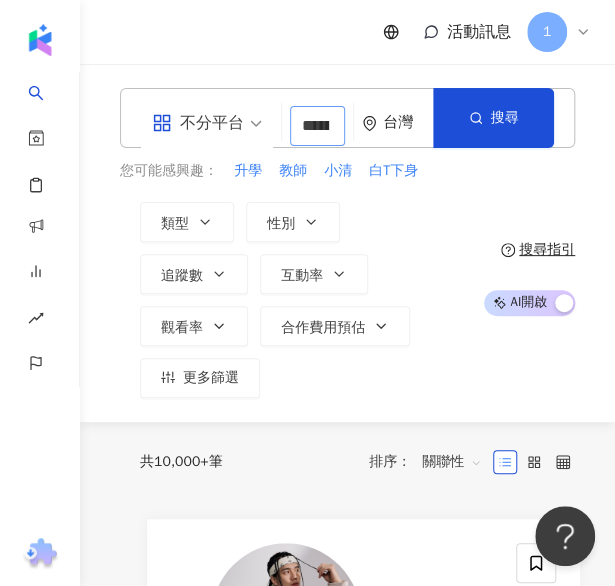 scroll, scrollTop: 0, scrollLeft: 48, axis: horizontal 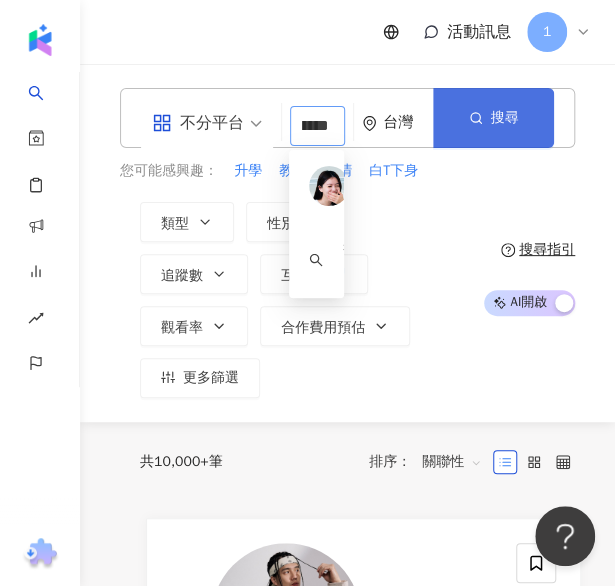 type on "*********" 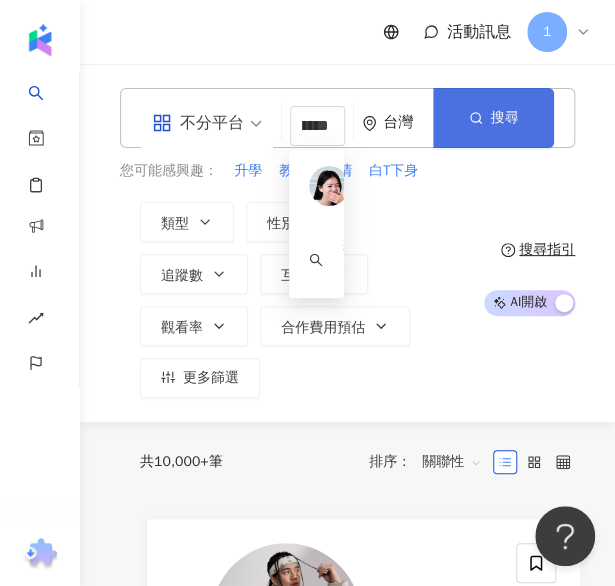 scroll, scrollTop: 0, scrollLeft: 0, axis: both 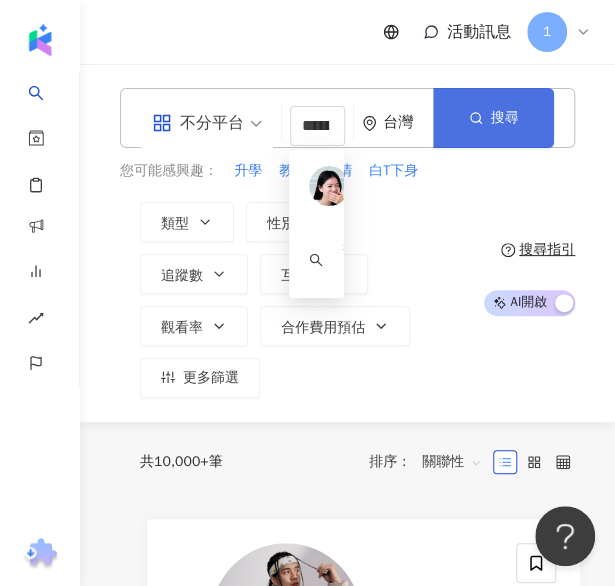 click on "搜尋" at bounding box center (505, 118) 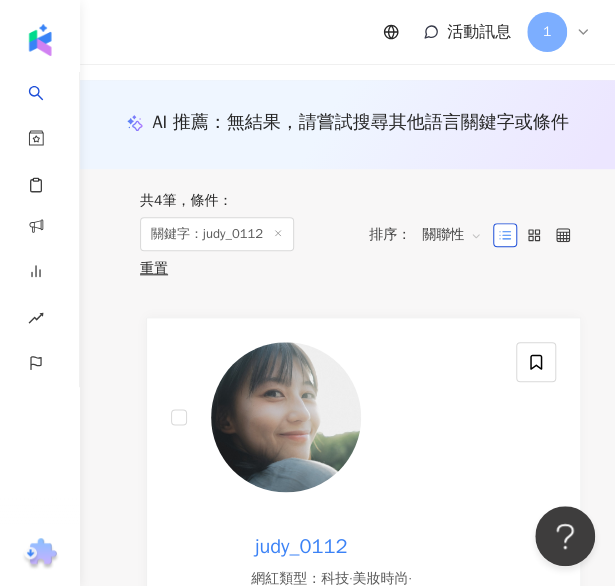 scroll, scrollTop: 576, scrollLeft: 0, axis: vertical 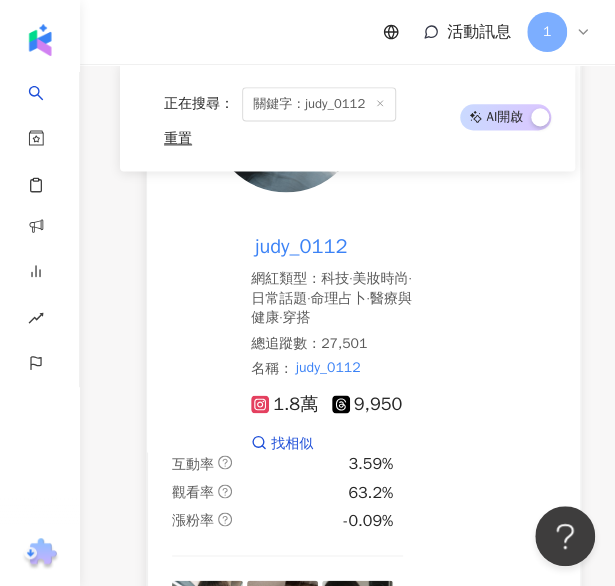 click on "judy_0112" at bounding box center (301, 246) 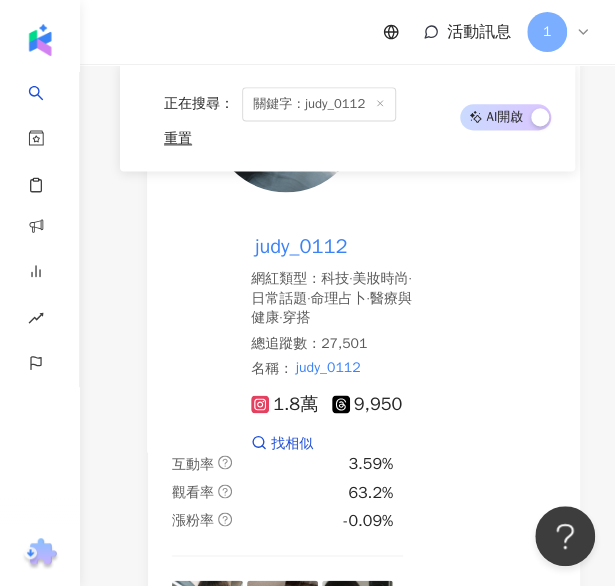 click on "關鍵字：judy_0112" at bounding box center [319, 105] 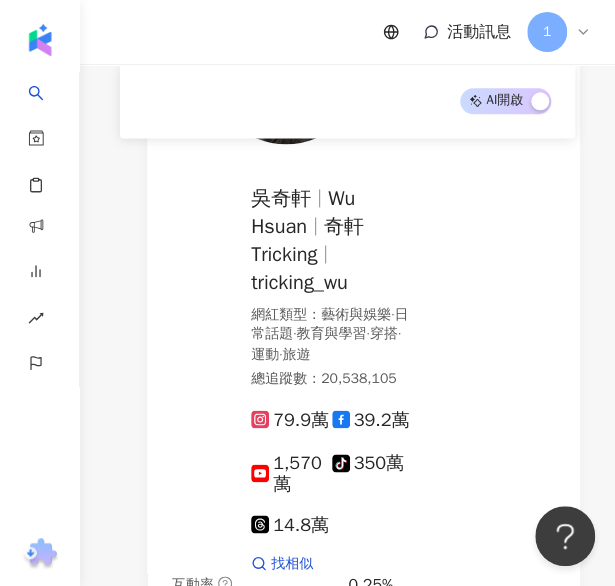 scroll, scrollTop: 0, scrollLeft: 0, axis: both 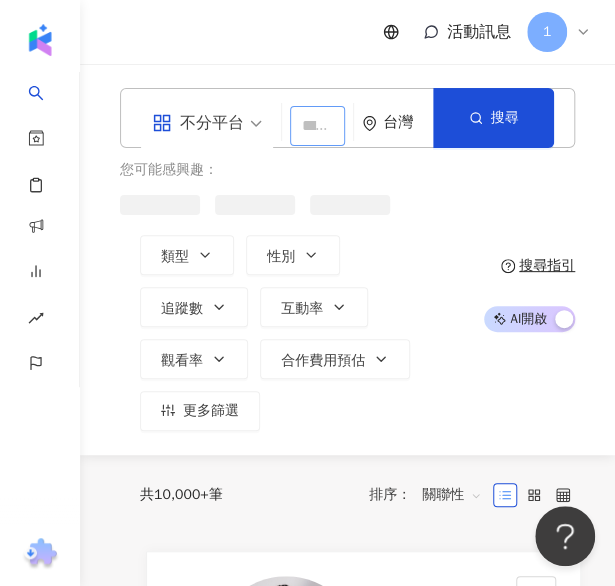 click at bounding box center [317, 126] 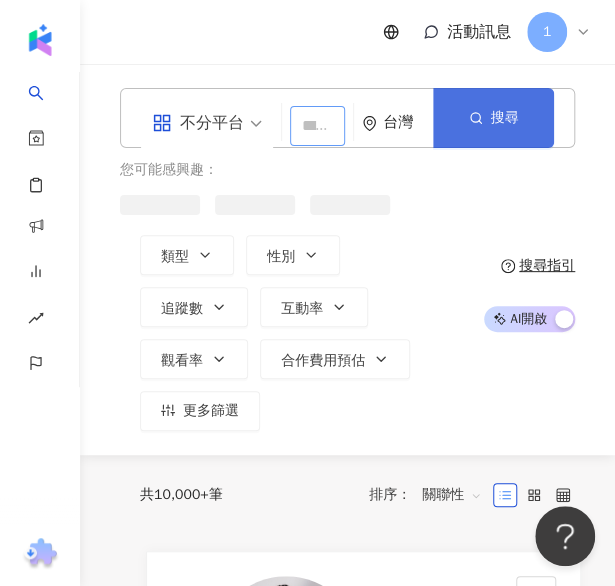 paste on "*********" 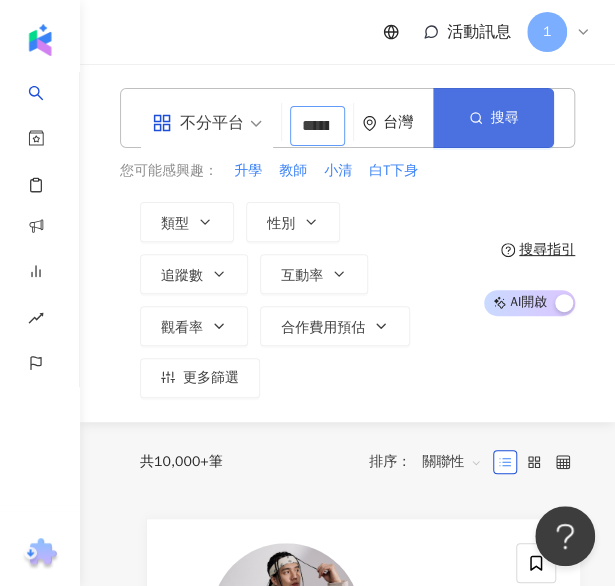 scroll, scrollTop: 0, scrollLeft: 48, axis: horizontal 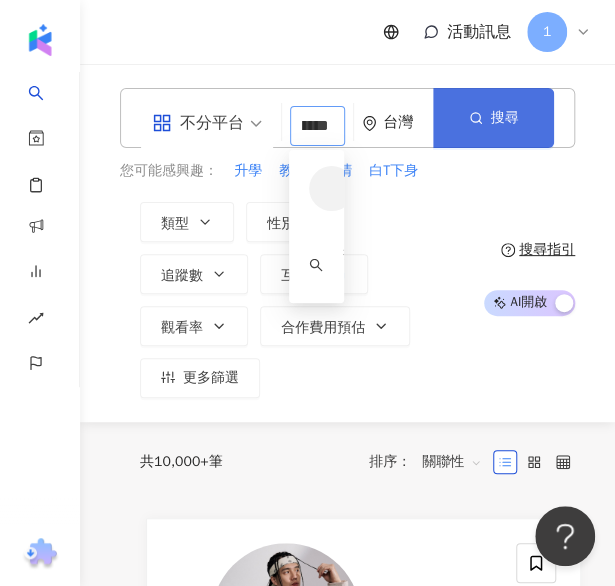 type on "*********" 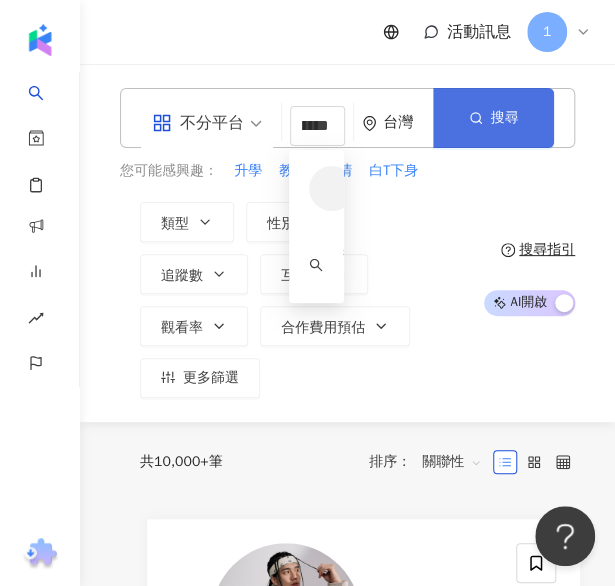 click on "搜尋" at bounding box center [493, 118] 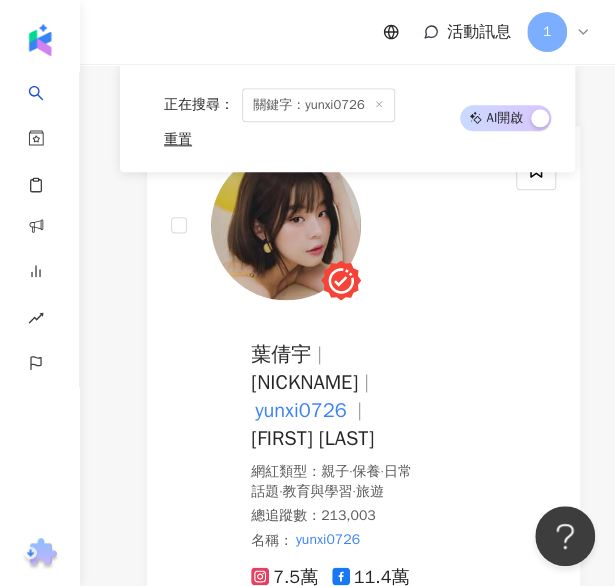 scroll, scrollTop: 500, scrollLeft: 0, axis: vertical 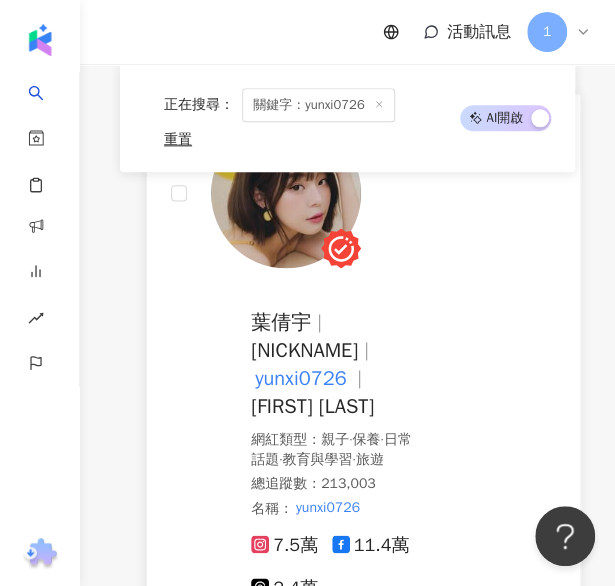 click at bounding box center [331, 193] 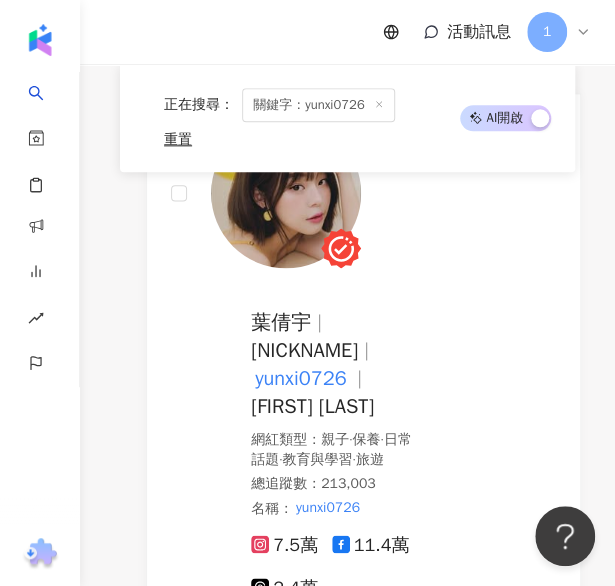 click 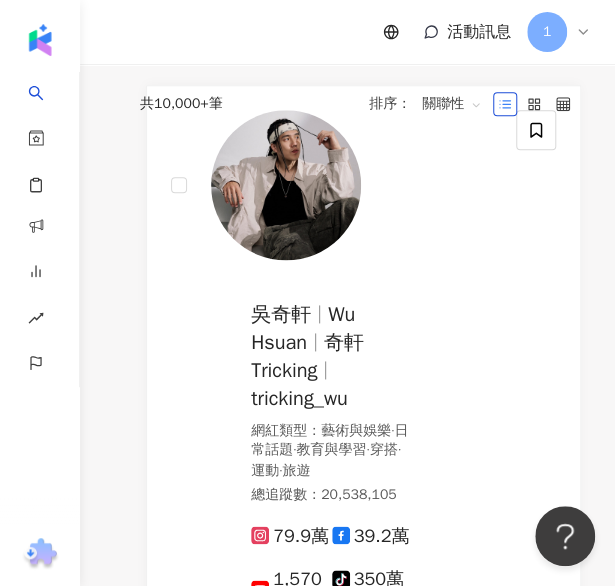 scroll, scrollTop: 0, scrollLeft: 0, axis: both 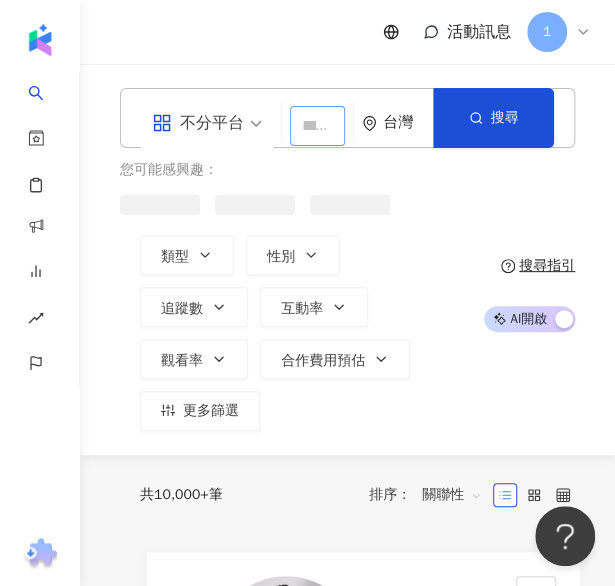 click at bounding box center (317, 126) 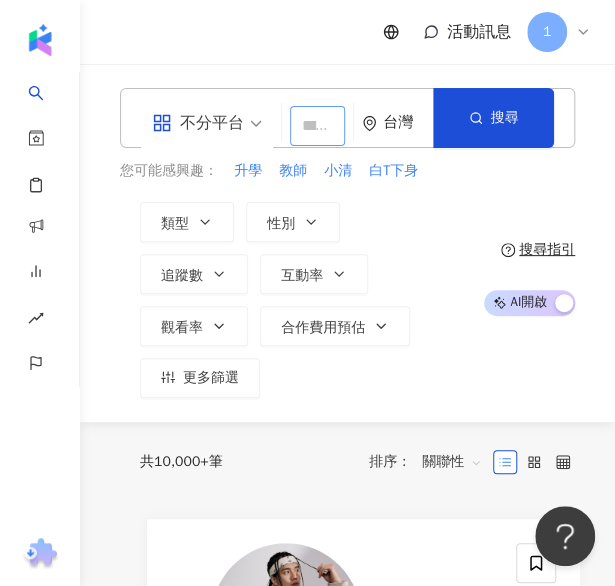 paste on "*****" 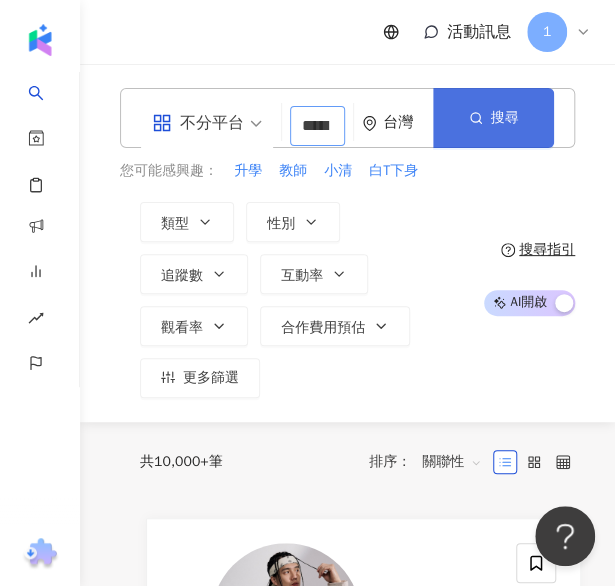 scroll, scrollTop: 0, scrollLeft: 2, axis: horizontal 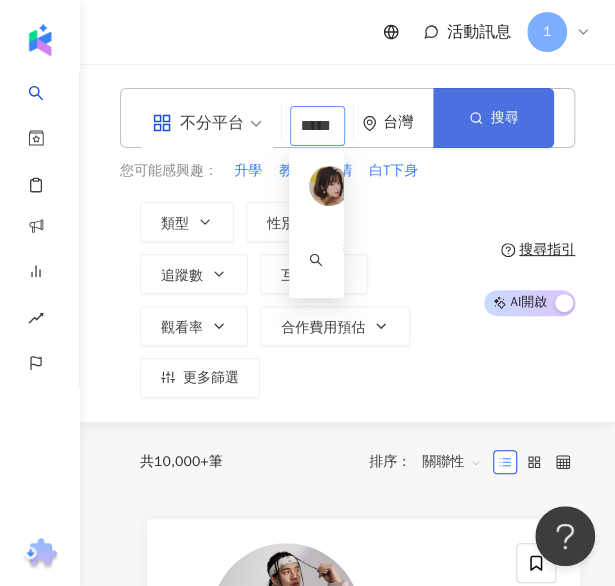 type on "*****" 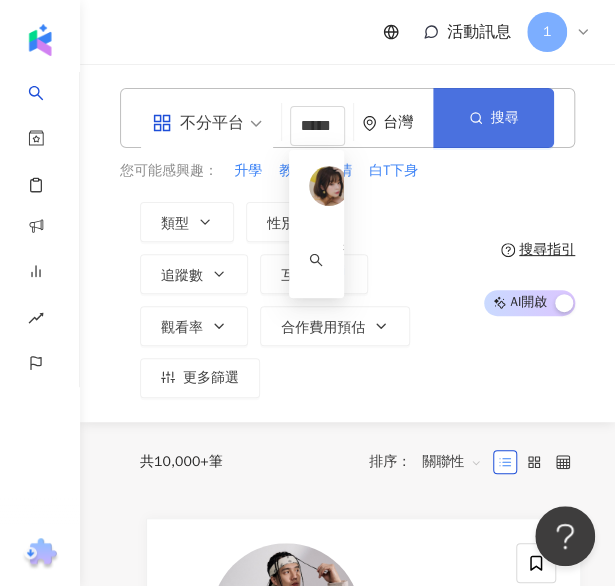 click on "搜尋" at bounding box center (493, 118) 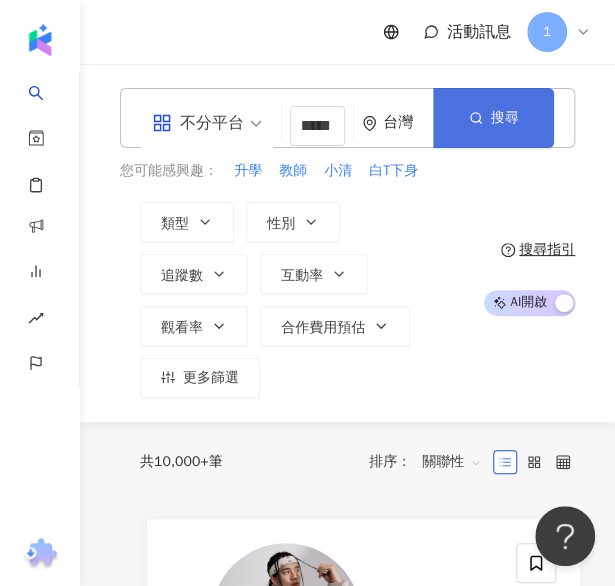 scroll, scrollTop: 0, scrollLeft: 0, axis: both 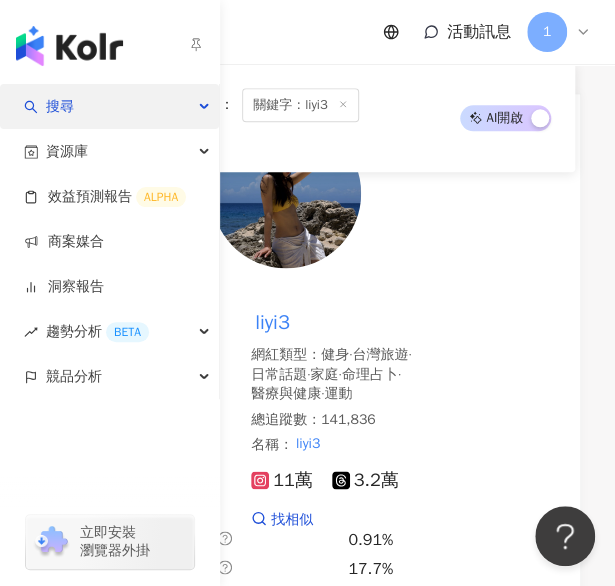 click on "搜尋" at bounding box center (109, 106) 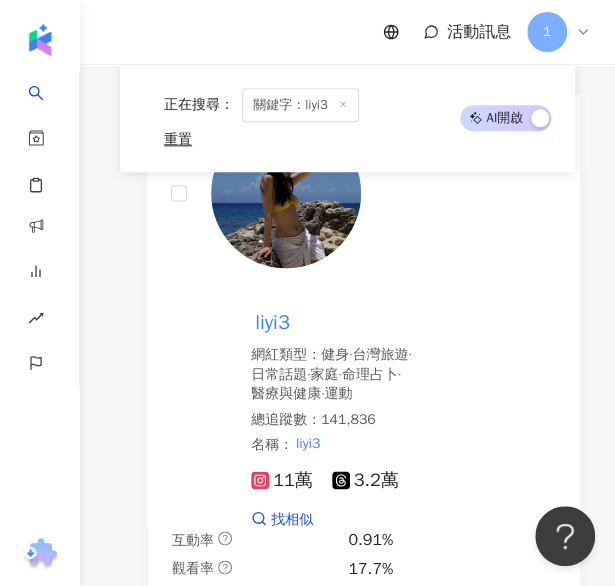 click 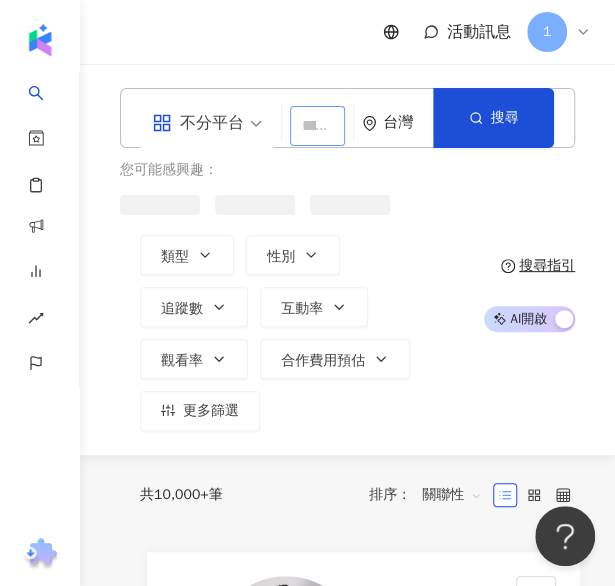 click at bounding box center [317, 126] 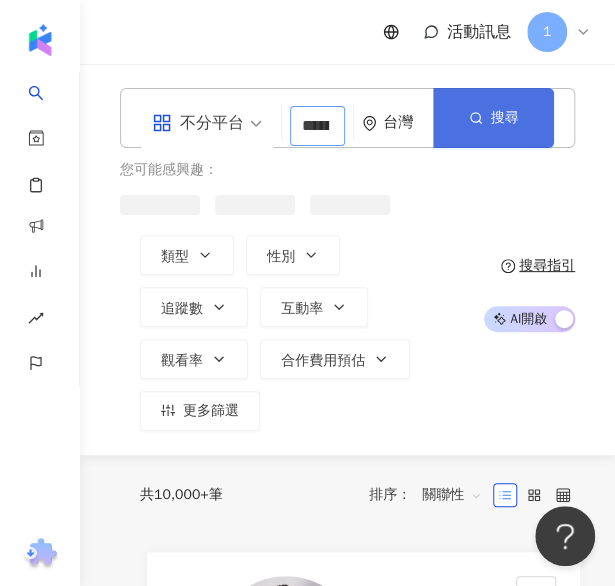scroll, scrollTop: 0, scrollLeft: 50, axis: horizontal 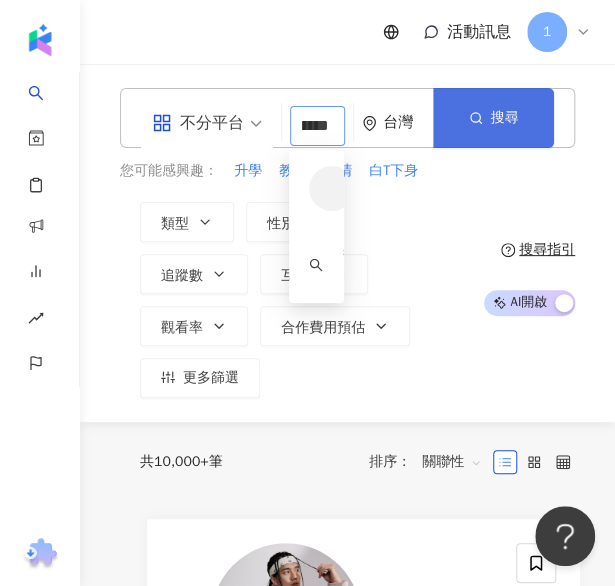type on "*********" 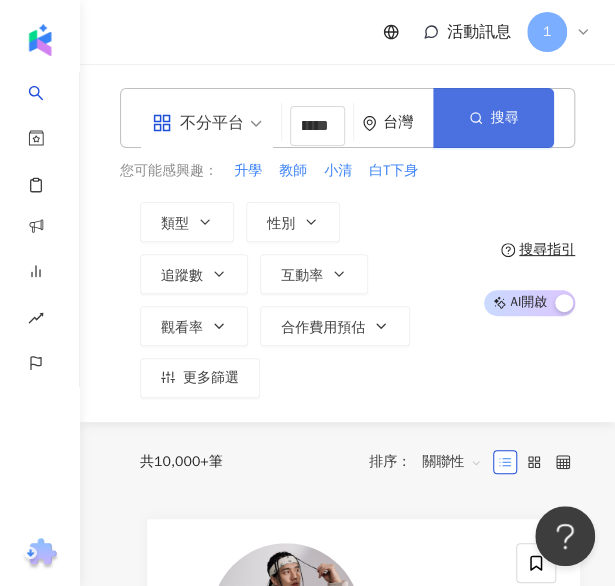scroll, scrollTop: 0, scrollLeft: 0, axis: both 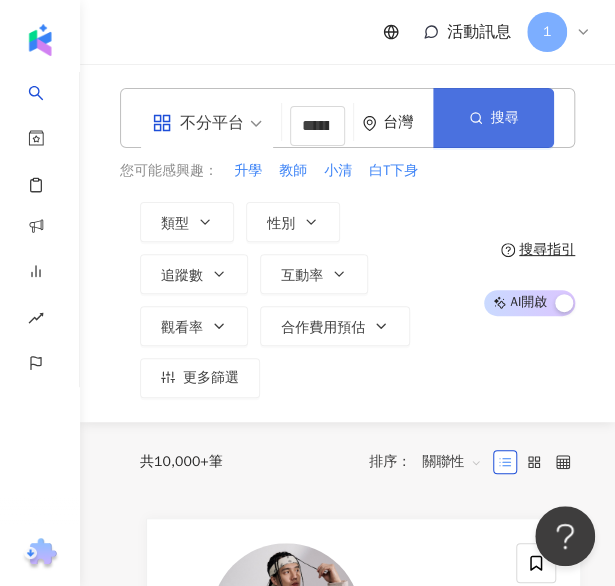 click on "搜尋" at bounding box center [493, 118] 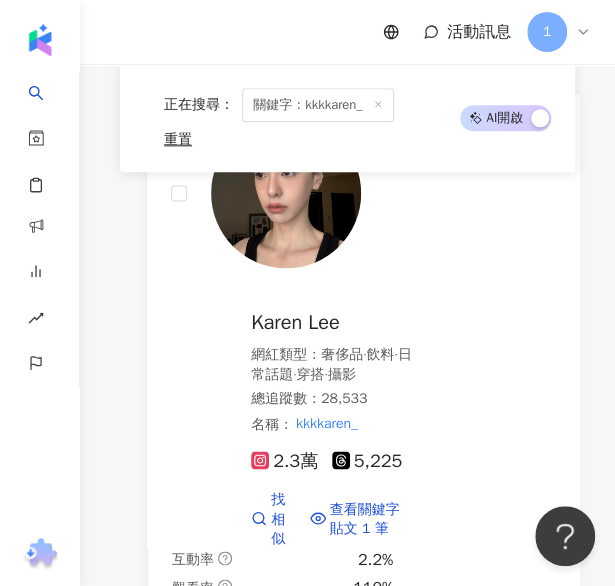 scroll, scrollTop: 600, scrollLeft: 0, axis: vertical 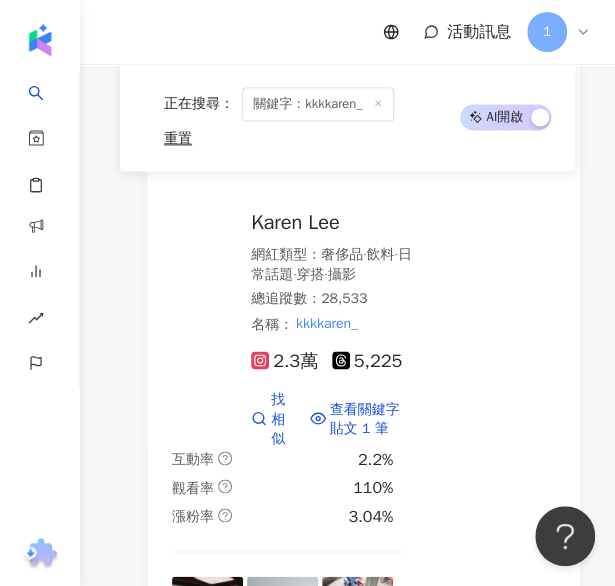 click 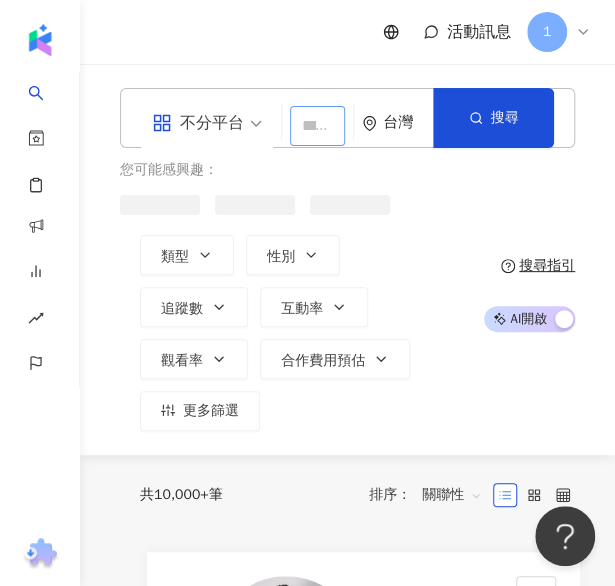 click at bounding box center [317, 126] 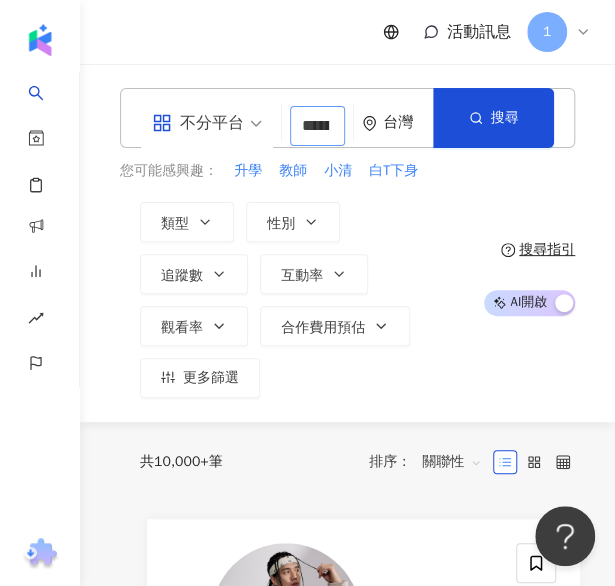 scroll, scrollTop: 0, scrollLeft: 60, axis: horizontal 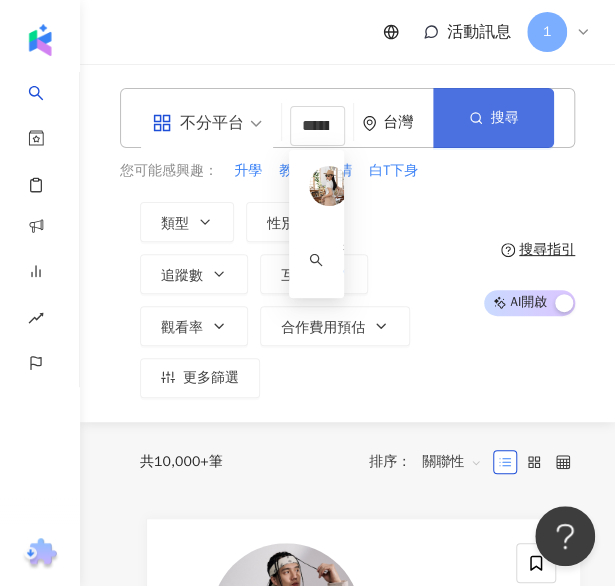click on "搜尋" at bounding box center (493, 118) 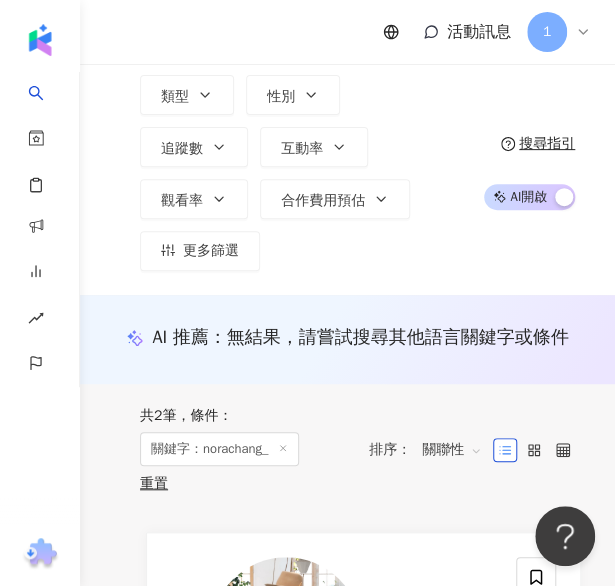 scroll, scrollTop: 0, scrollLeft: 0, axis: both 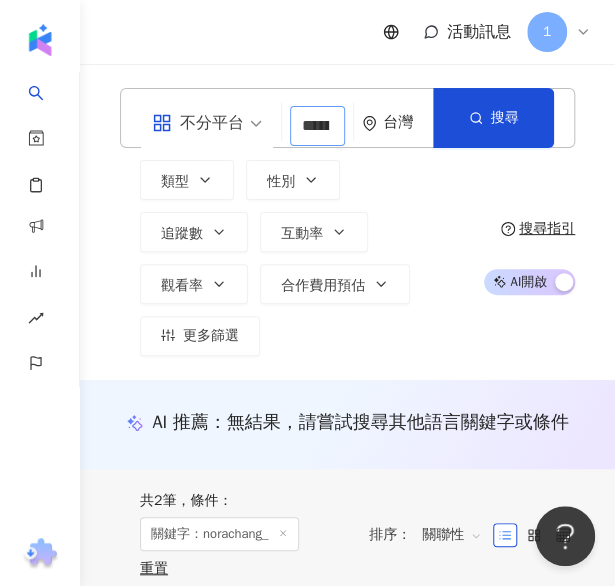 click on "**********" at bounding box center [317, 126] 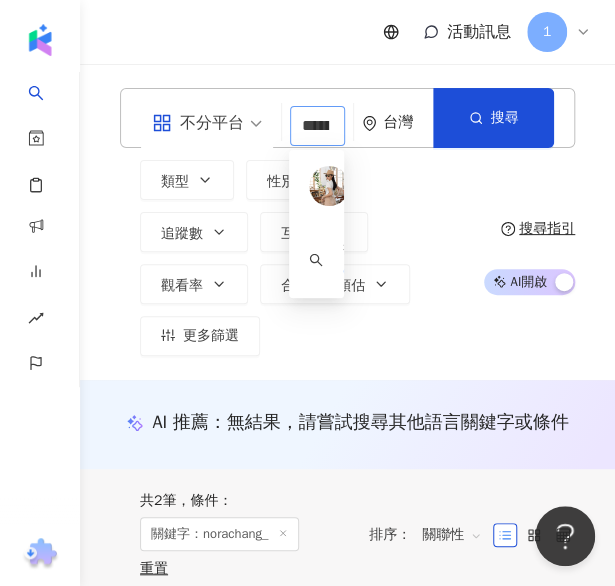 scroll, scrollTop: 0, scrollLeft: 60, axis: horizontal 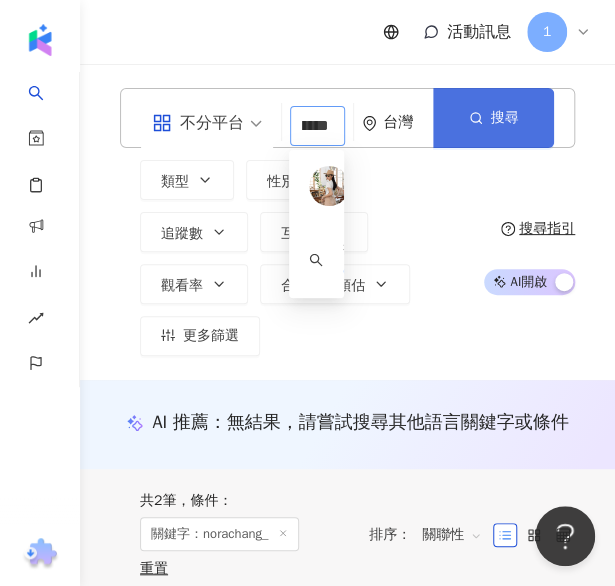 drag, startPoint x: 296, startPoint y: 130, endPoint x: 519, endPoint y: 111, distance: 223.80795 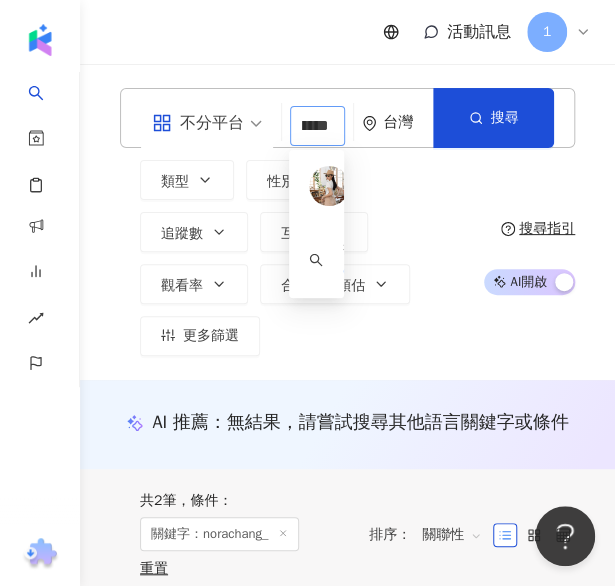 paste on "*" 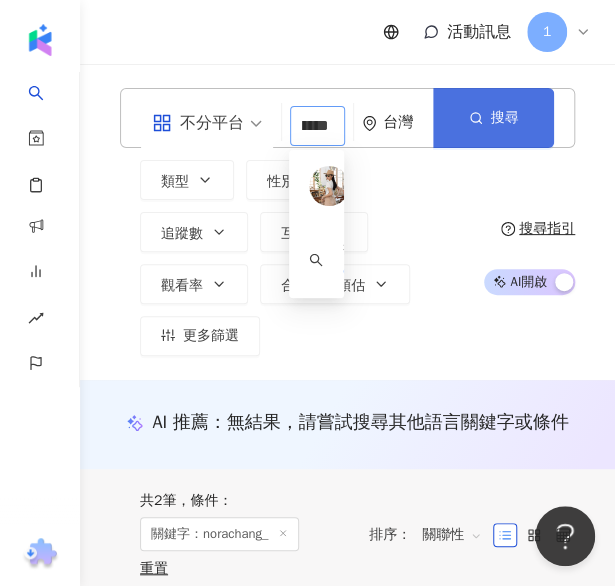 type on "**********" 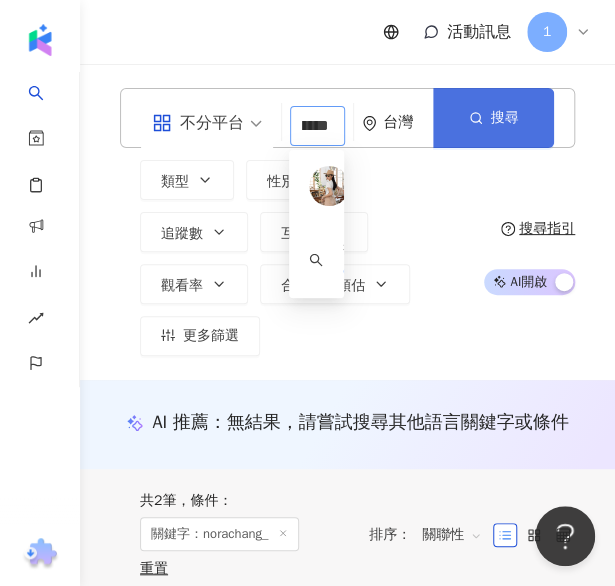 scroll, scrollTop: 0, scrollLeft: 74, axis: horizontal 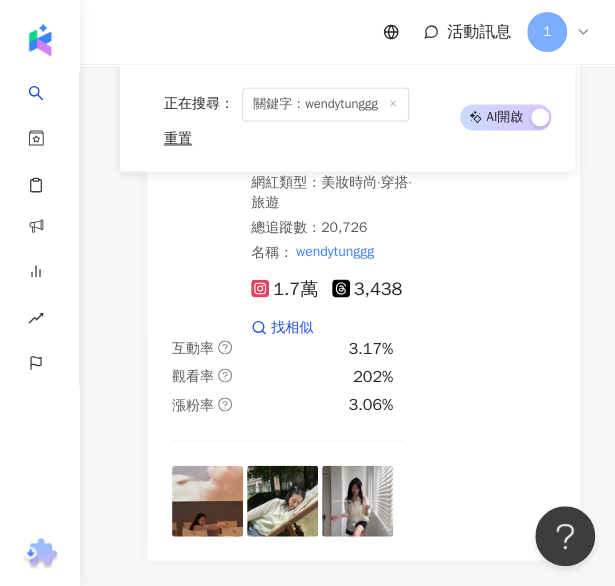 click 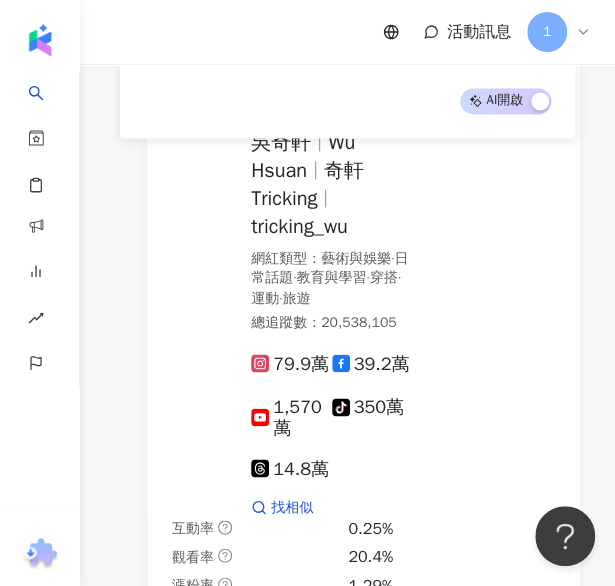 scroll, scrollTop: 0, scrollLeft: 0, axis: both 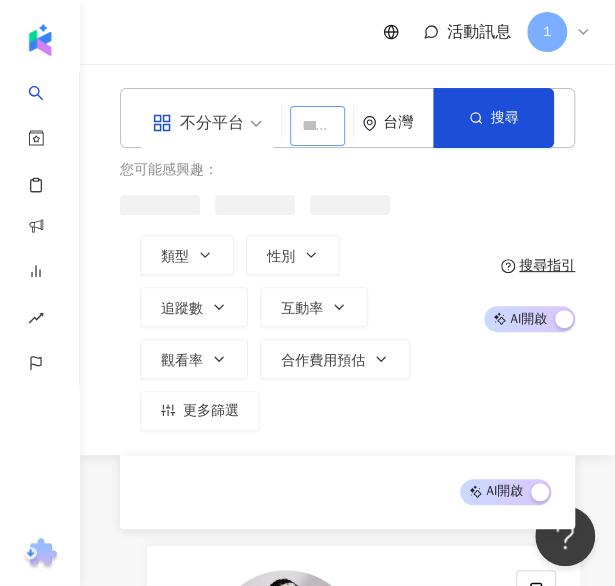 click at bounding box center [317, 126] 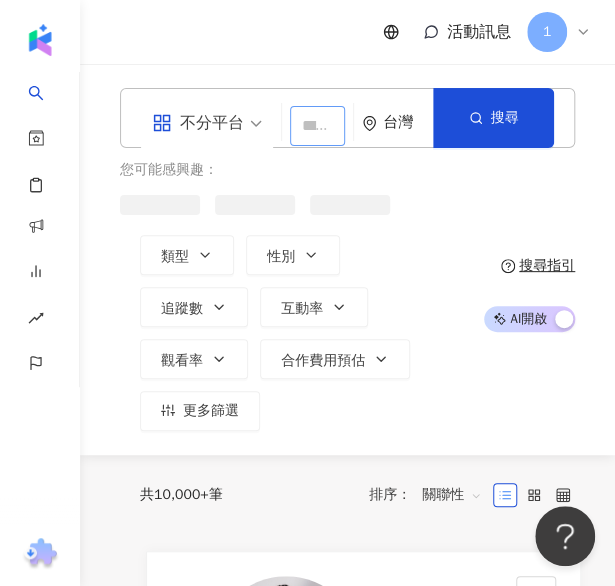 paste on "********" 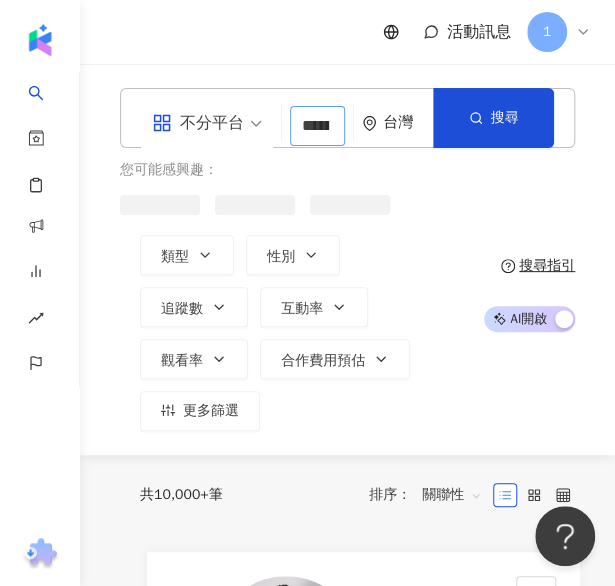scroll, scrollTop: 0, scrollLeft: 46, axis: horizontal 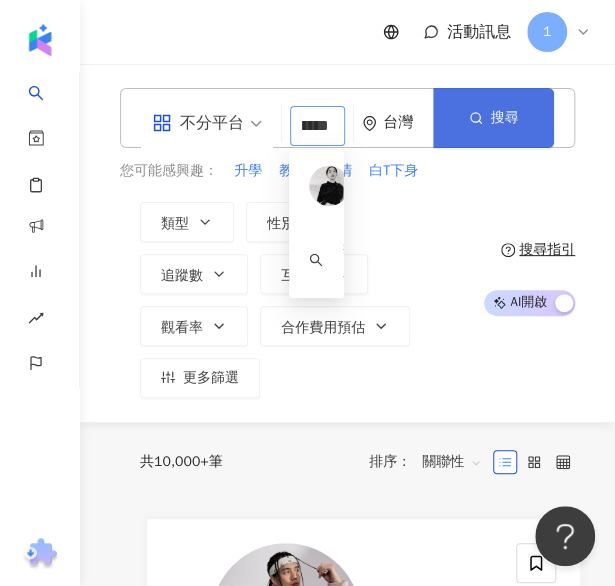 type on "********" 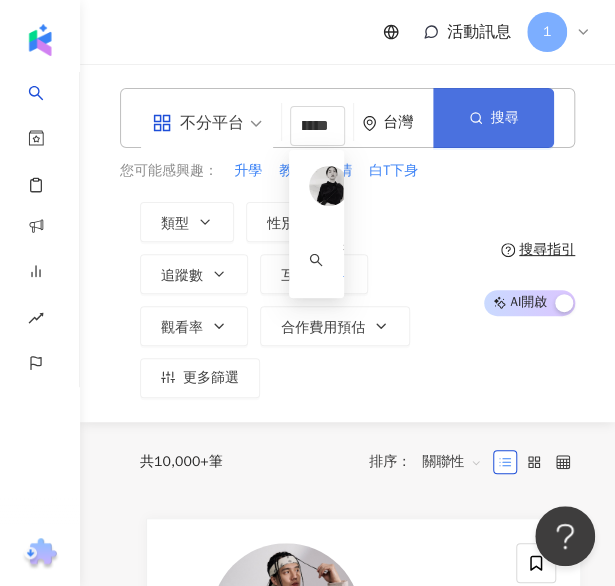 click on "搜尋" at bounding box center [493, 118] 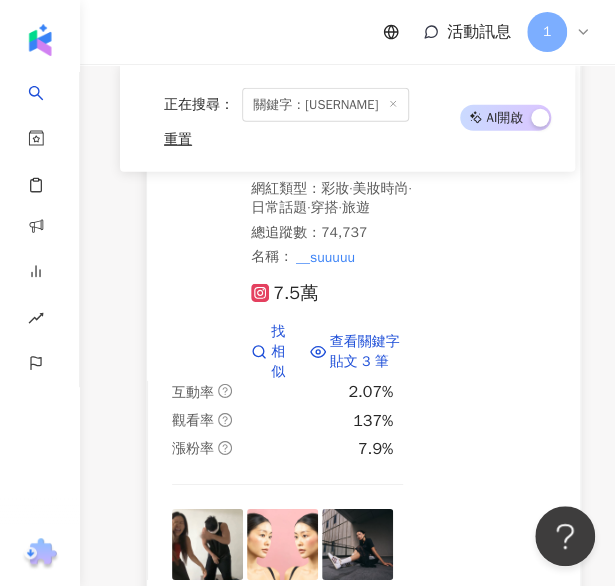scroll, scrollTop: 1400, scrollLeft: 0, axis: vertical 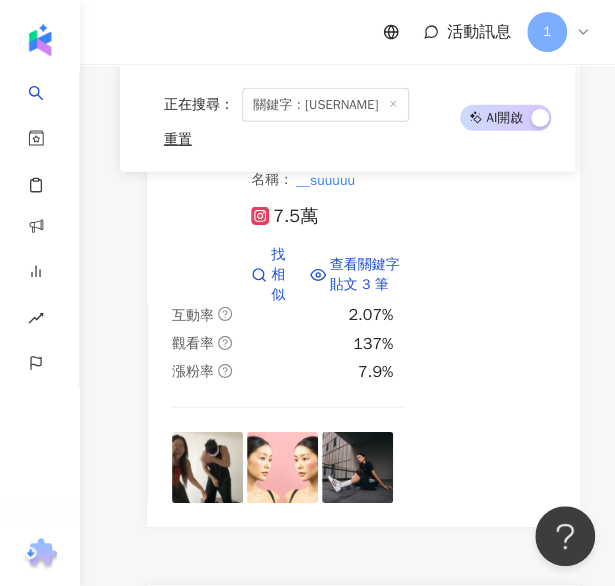 click 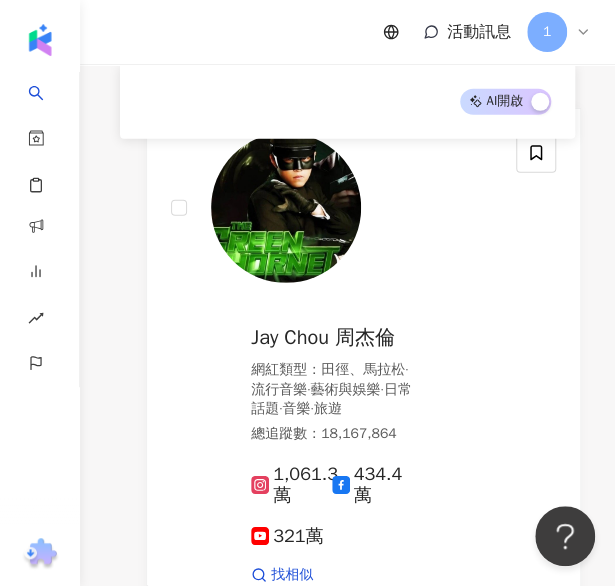 scroll, scrollTop: 0, scrollLeft: 0, axis: both 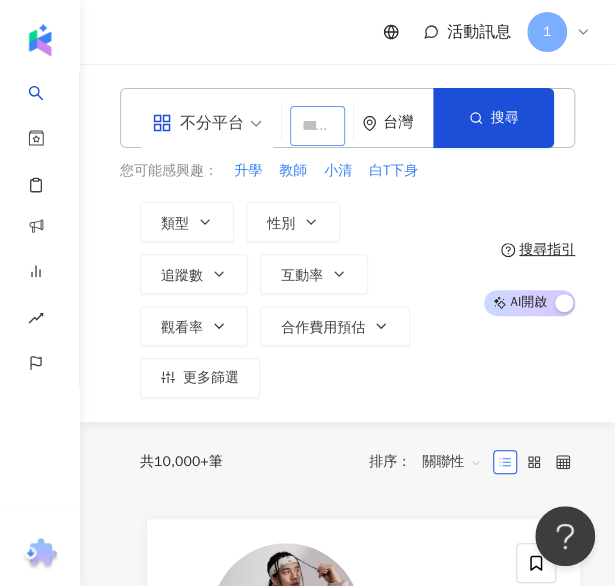 click at bounding box center (317, 126) 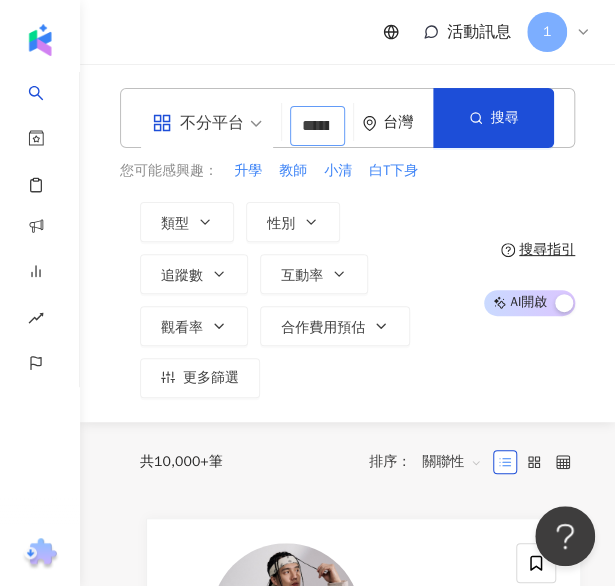 scroll, scrollTop: 0, scrollLeft: 66, axis: horizontal 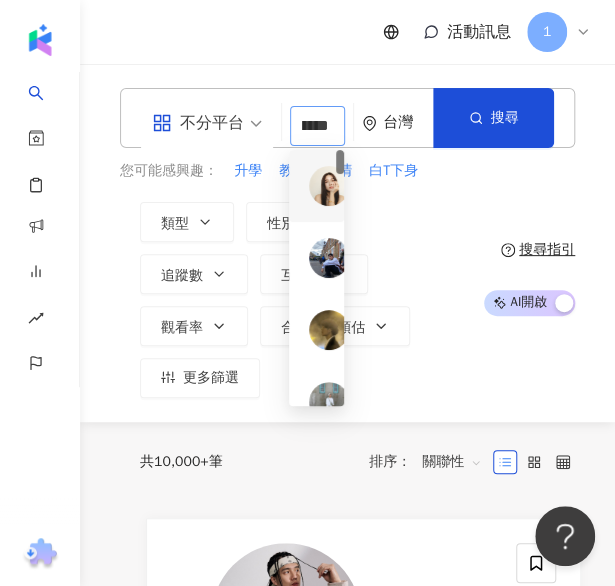 click at bounding box center (329, 186) 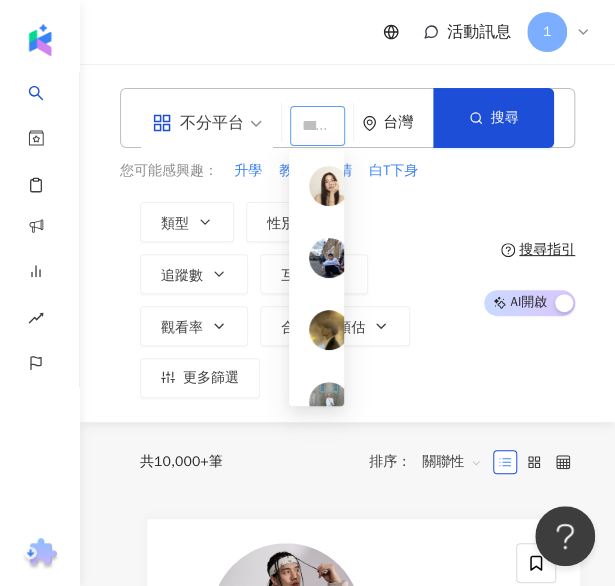 scroll, scrollTop: 0, scrollLeft: 0, axis: both 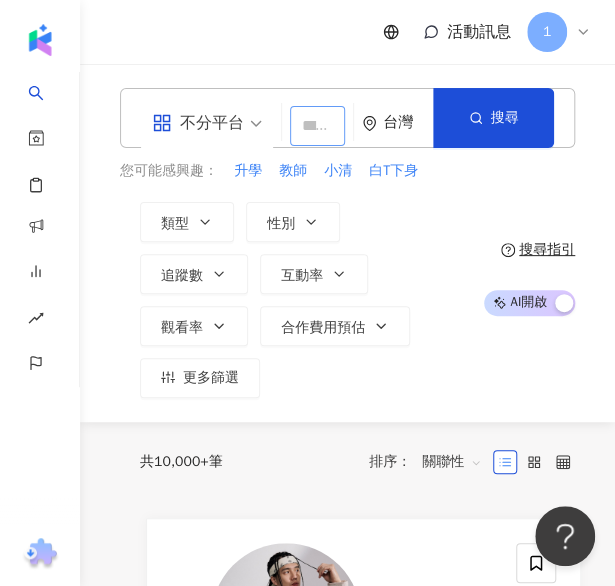 paste on "**********" 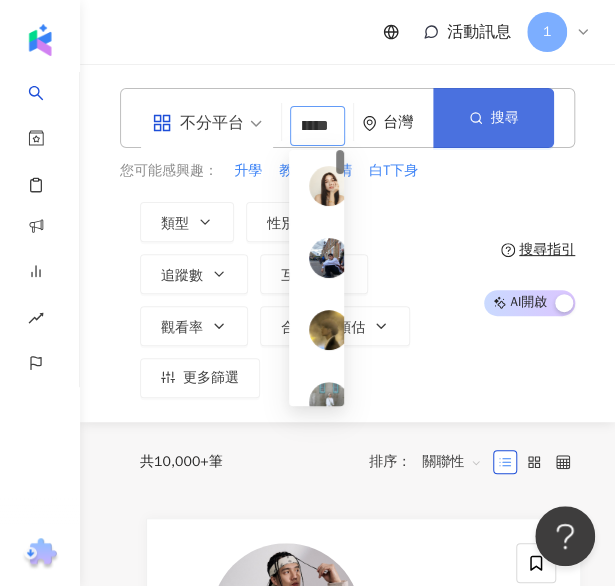 type on "**********" 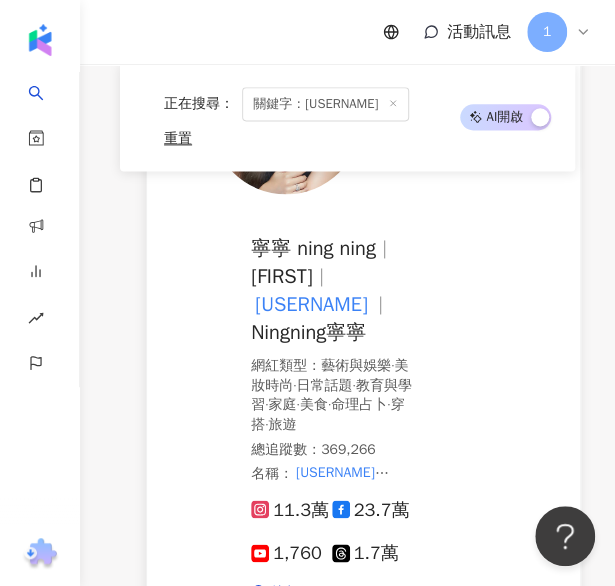 scroll, scrollTop: 700, scrollLeft: 0, axis: vertical 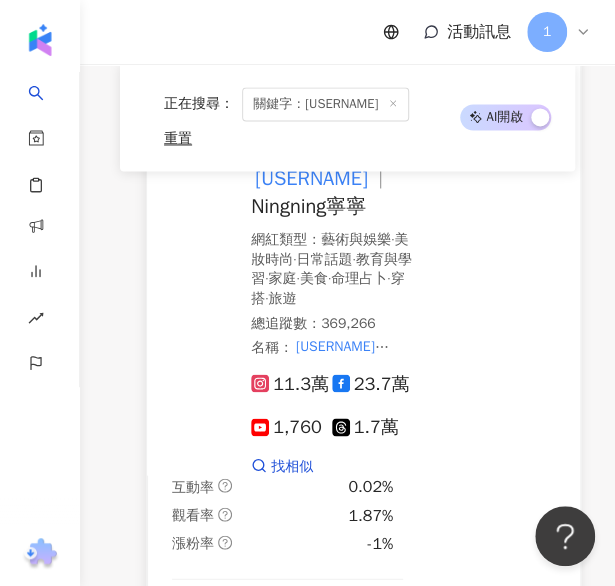 click on "寧寧 ning ning 닝 ningstagram00 Ningning寧寧 網紅類型 ： 藝術與娛樂  ·  美妝時尚  ·  日常話題  ·  教育與學習  ·  家庭  ·  美食  ·  命理占卜  ·  穿搭  ·  旅遊 總追蹤數 ： 369,266 名稱 ： ningstagram00 簡介 ： ☑️我的Instagram🔍 ningstagram00 11.3萬 23.7萬 1,760 1.7萬 找相似" at bounding box center (343, 196) 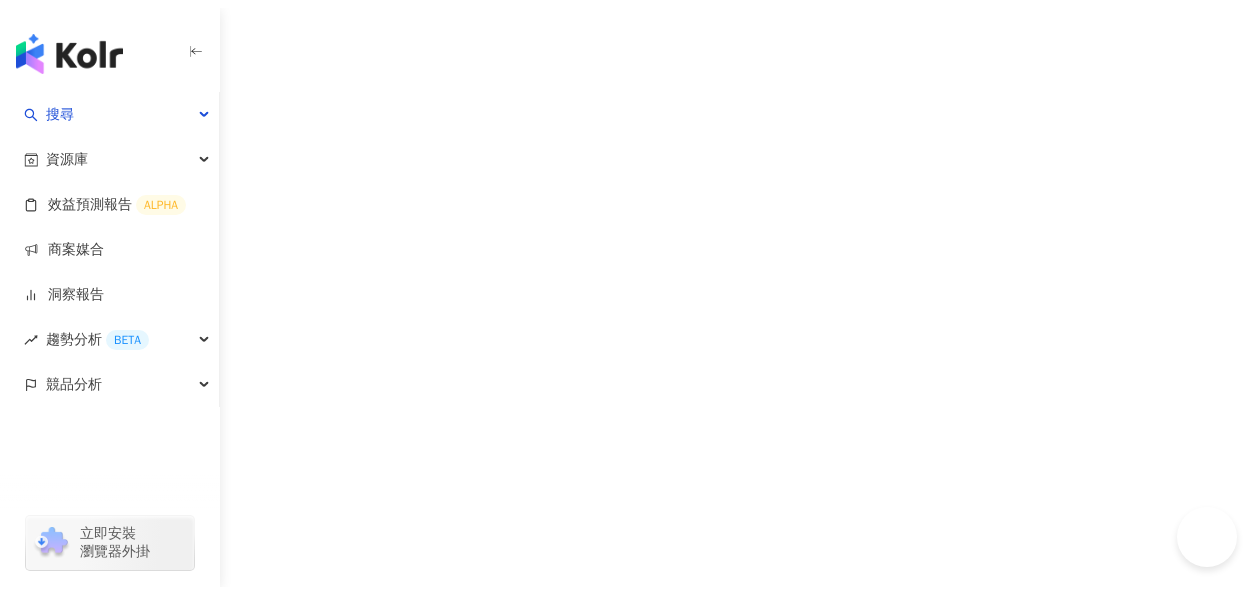 scroll, scrollTop: 0, scrollLeft: 0, axis: both 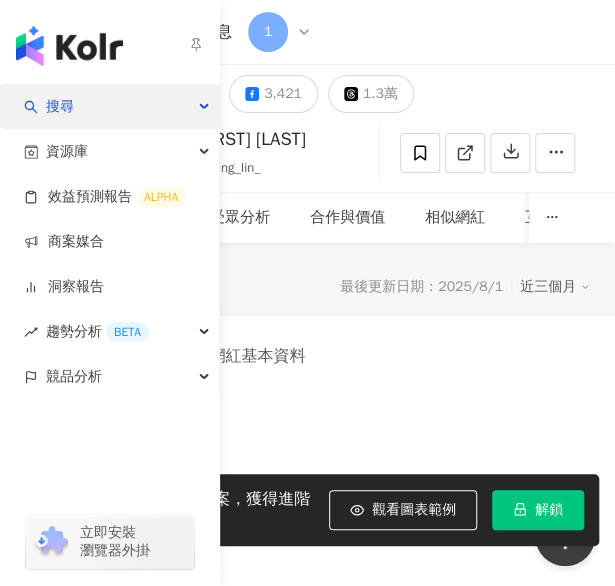click on "搜尋" at bounding box center (109, 106) 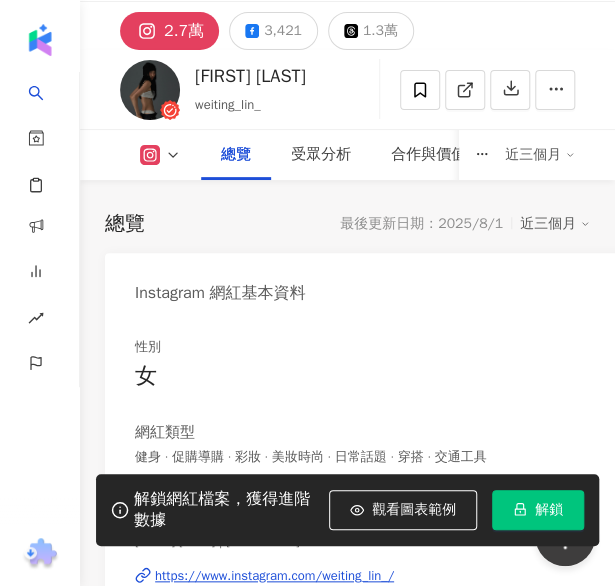 scroll, scrollTop: 0, scrollLeft: 0, axis: both 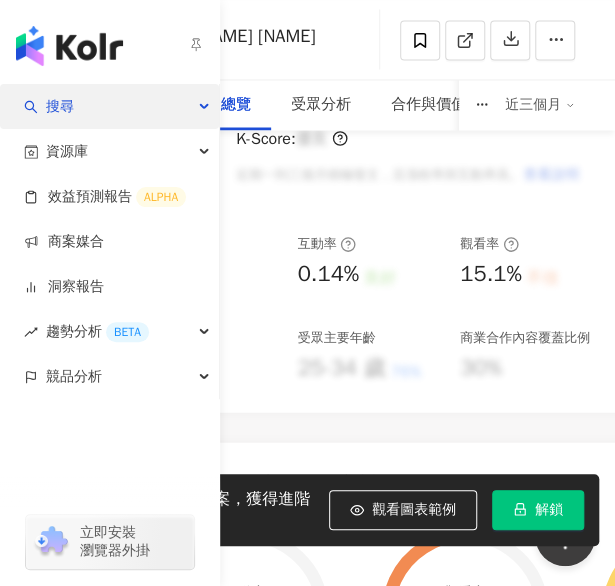 click on "搜尋" at bounding box center [60, 106] 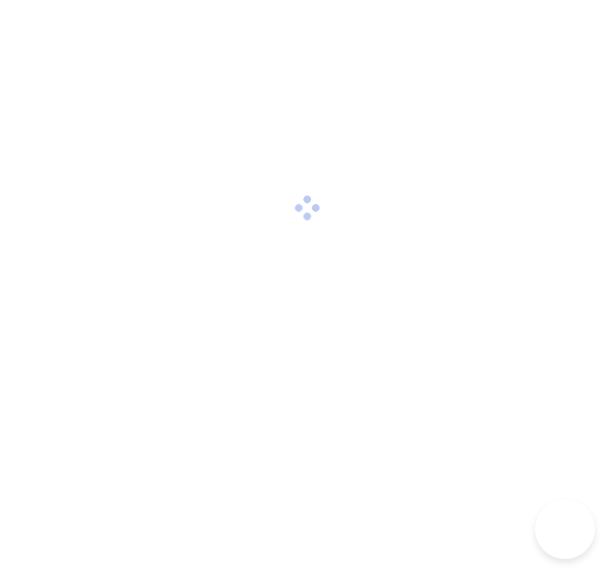 scroll, scrollTop: 0, scrollLeft: 0, axis: both 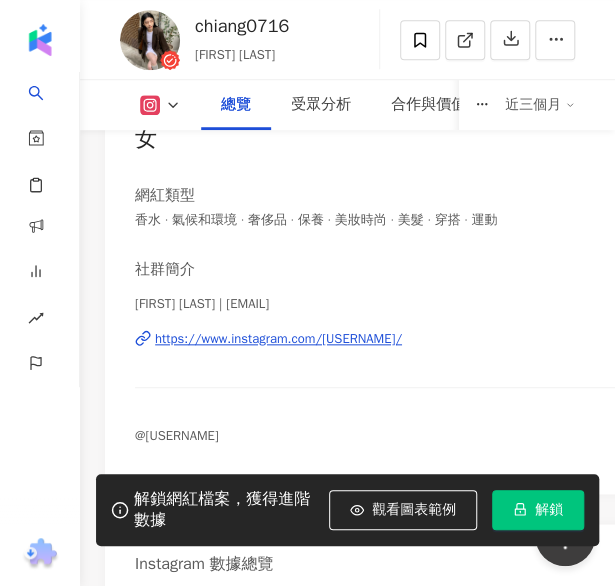 click on "https://www.instagram.com/chiang0716/" at bounding box center (278, 339) 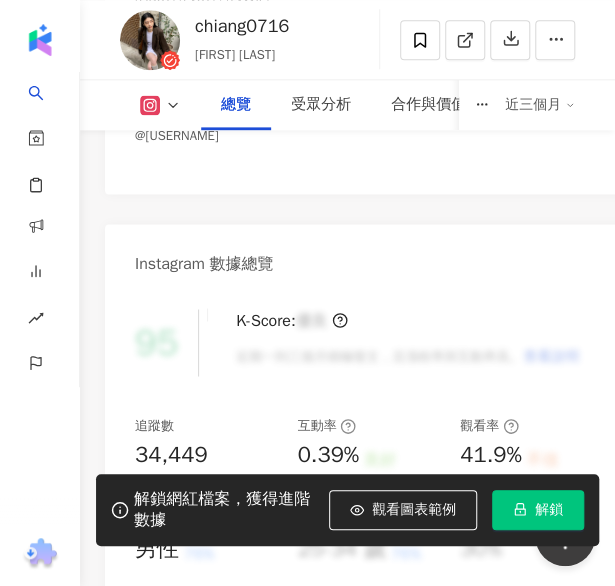 scroll, scrollTop: 700, scrollLeft: 0, axis: vertical 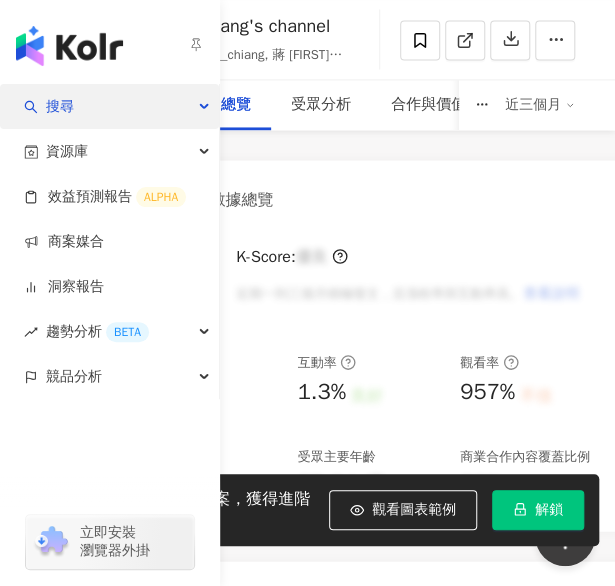 click on "搜尋" at bounding box center [60, 106] 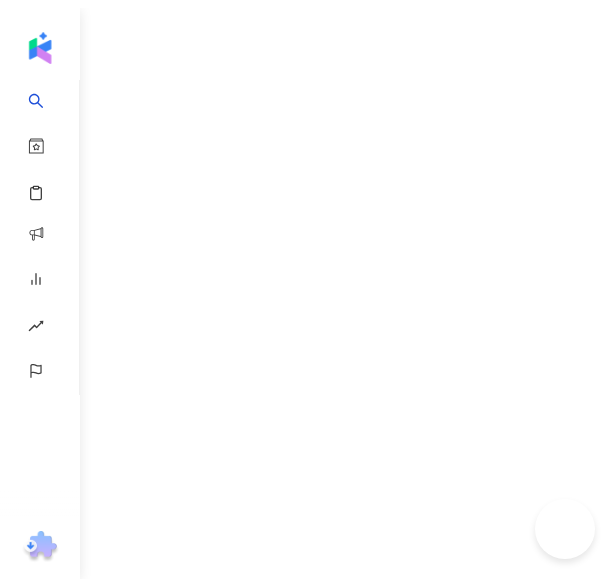 scroll, scrollTop: 0, scrollLeft: 0, axis: both 